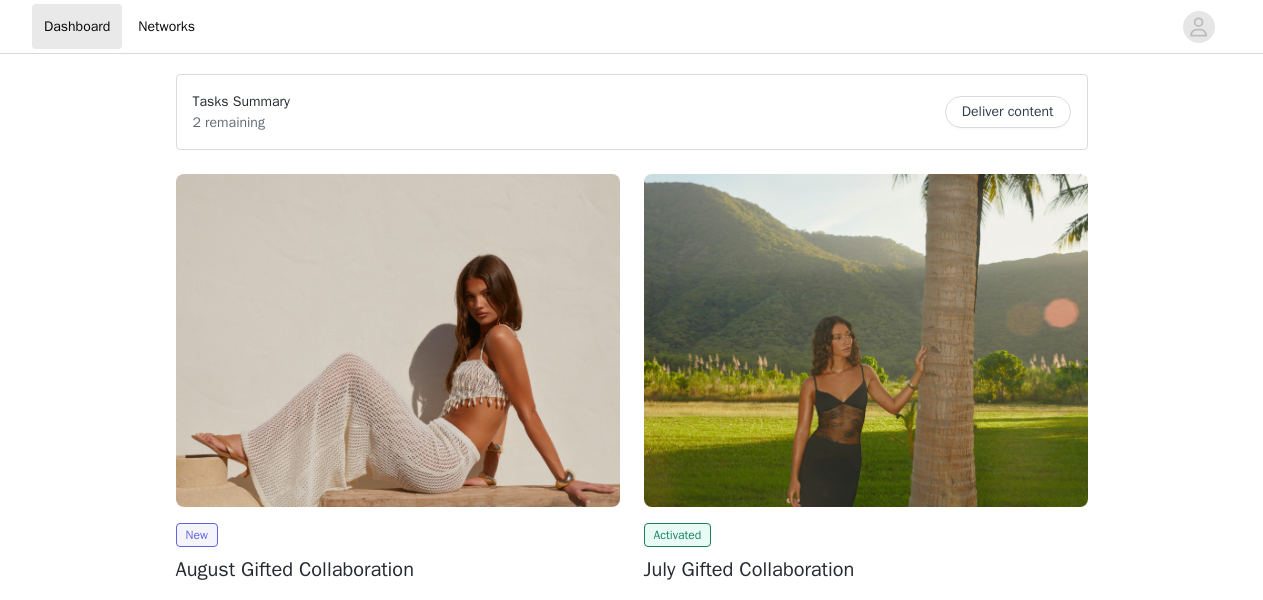 scroll, scrollTop: 0, scrollLeft: 0, axis: both 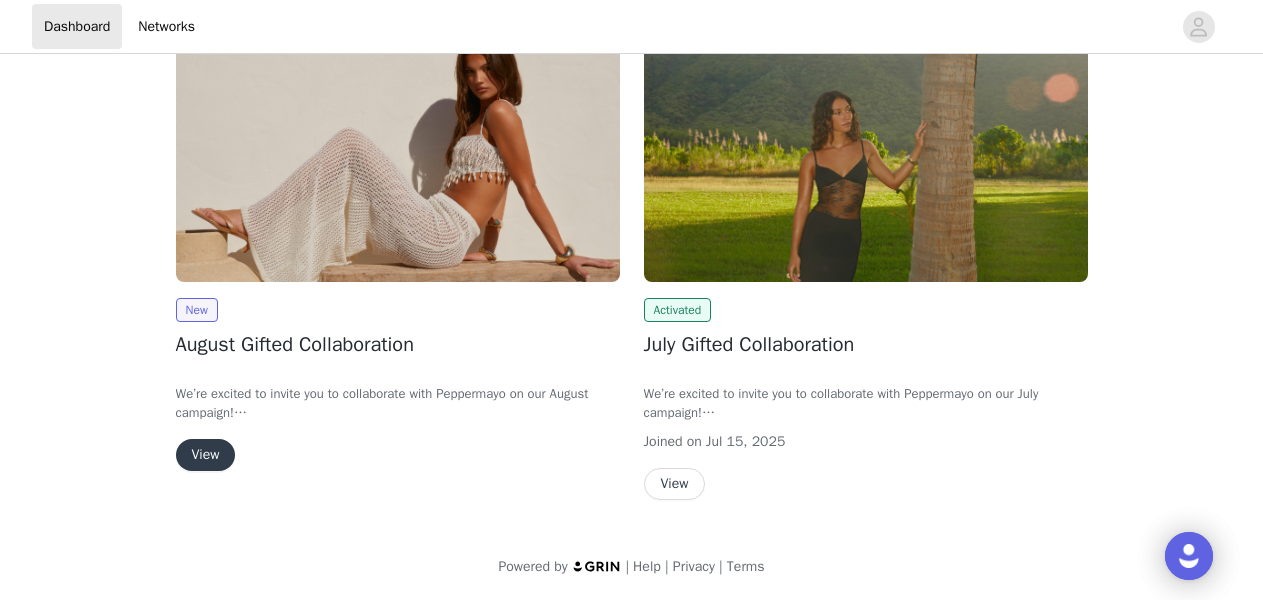 click on "View" at bounding box center [206, 455] 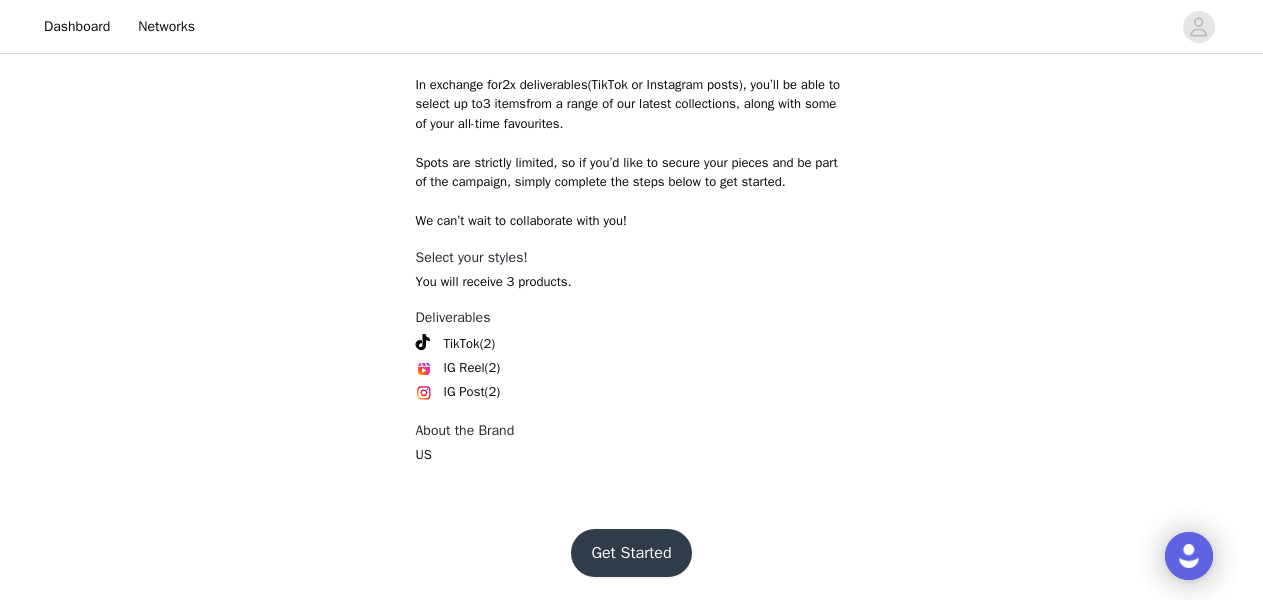 click on "Get Started" at bounding box center [631, 553] 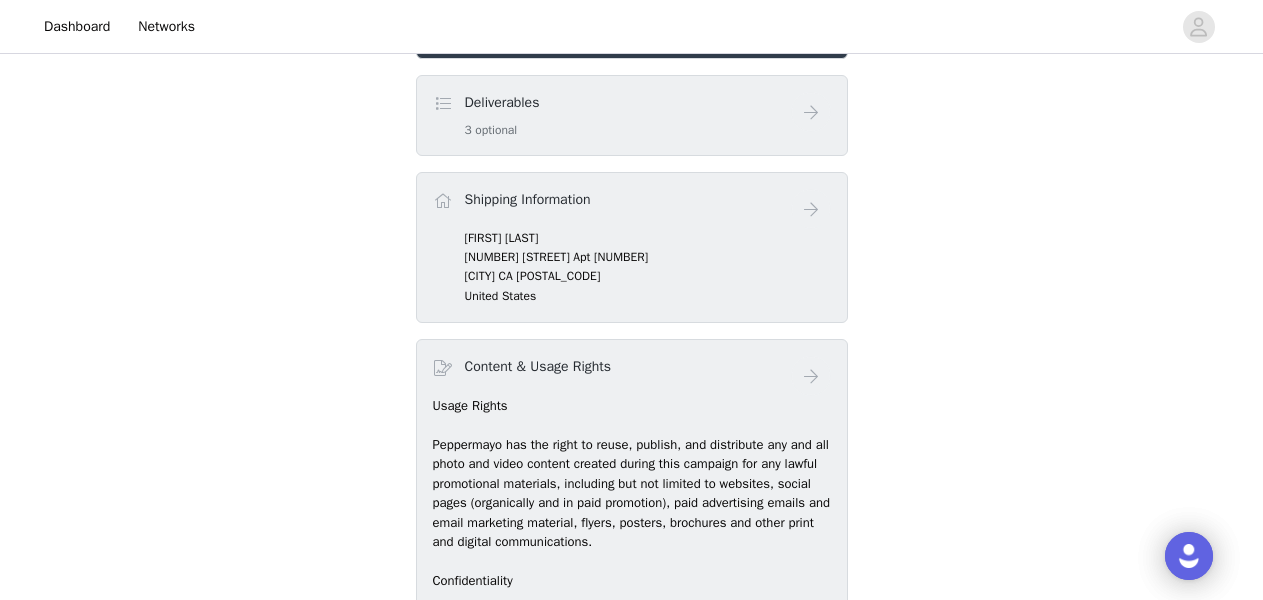 scroll, scrollTop: 499, scrollLeft: 0, axis: vertical 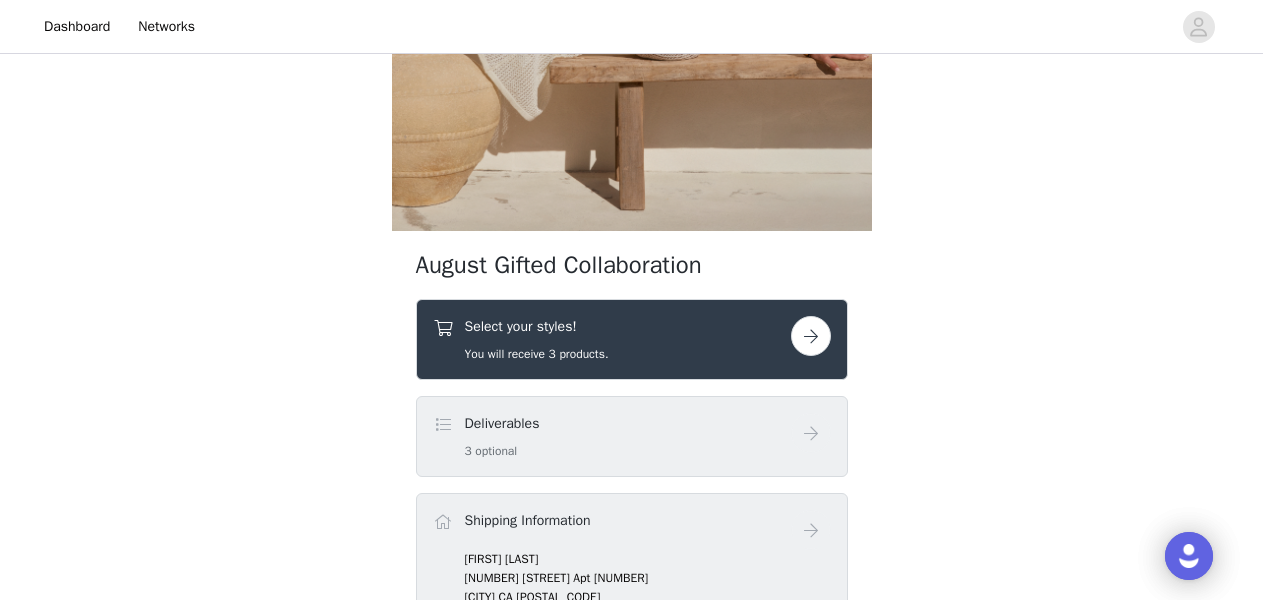 click at bounding box center (811, 336) 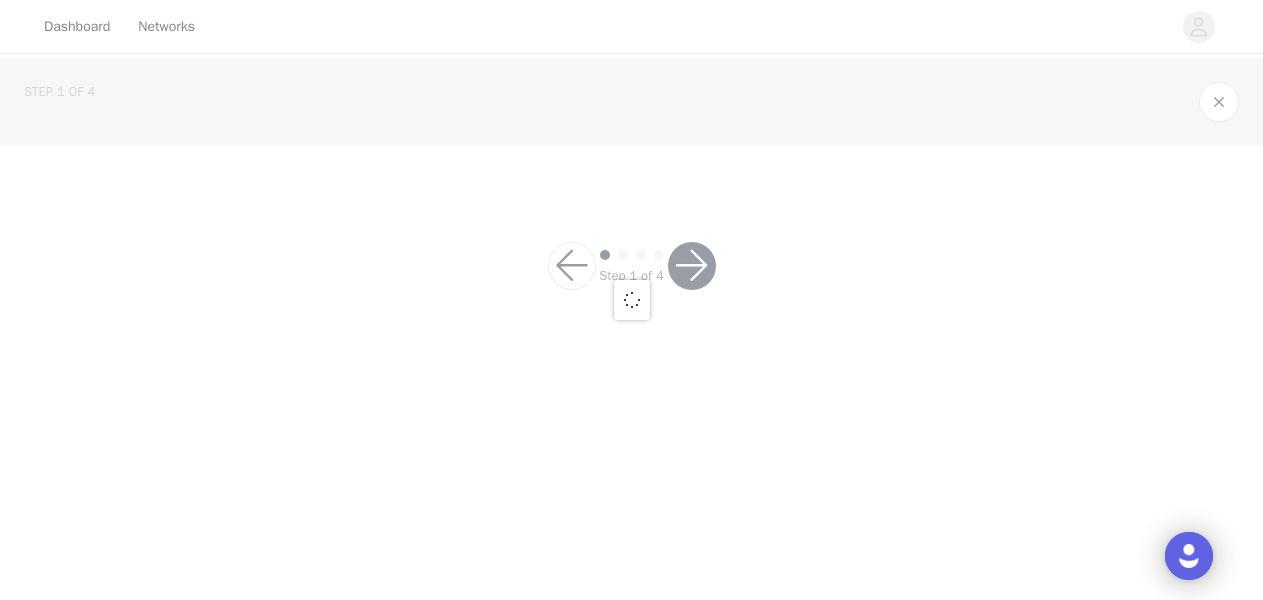 scroll, scrollTop: 0, scrollLeft: 0, axis: both 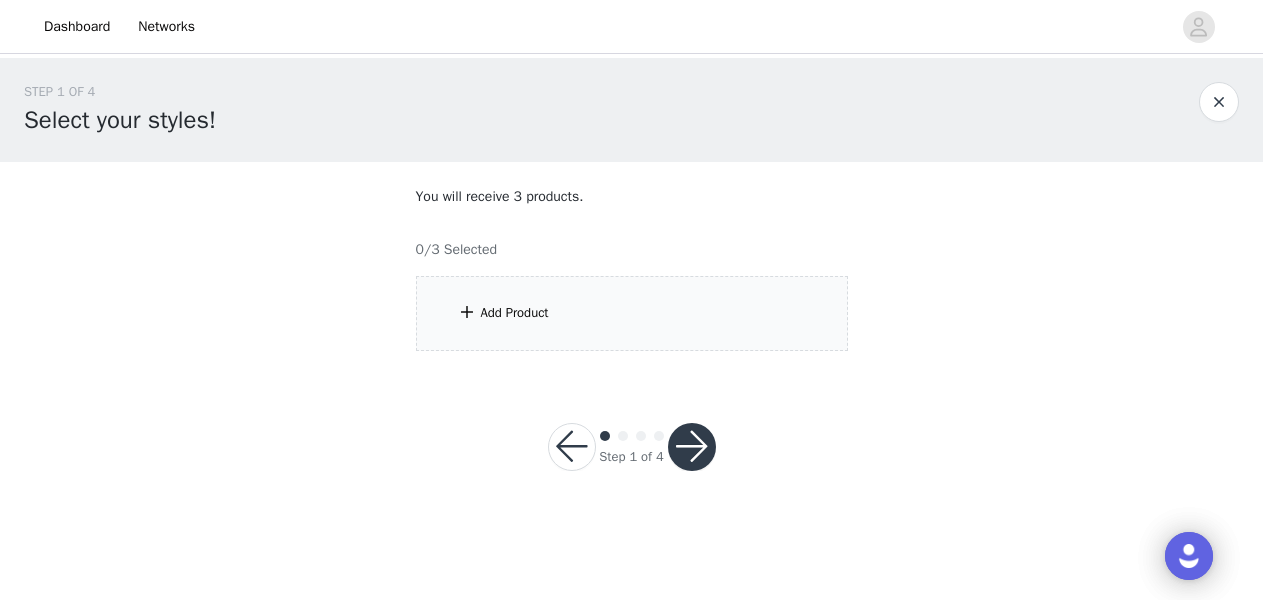 click on "You will receive 3 products.       0/3 Selected           Add Product" at bounding box center (632, 268) 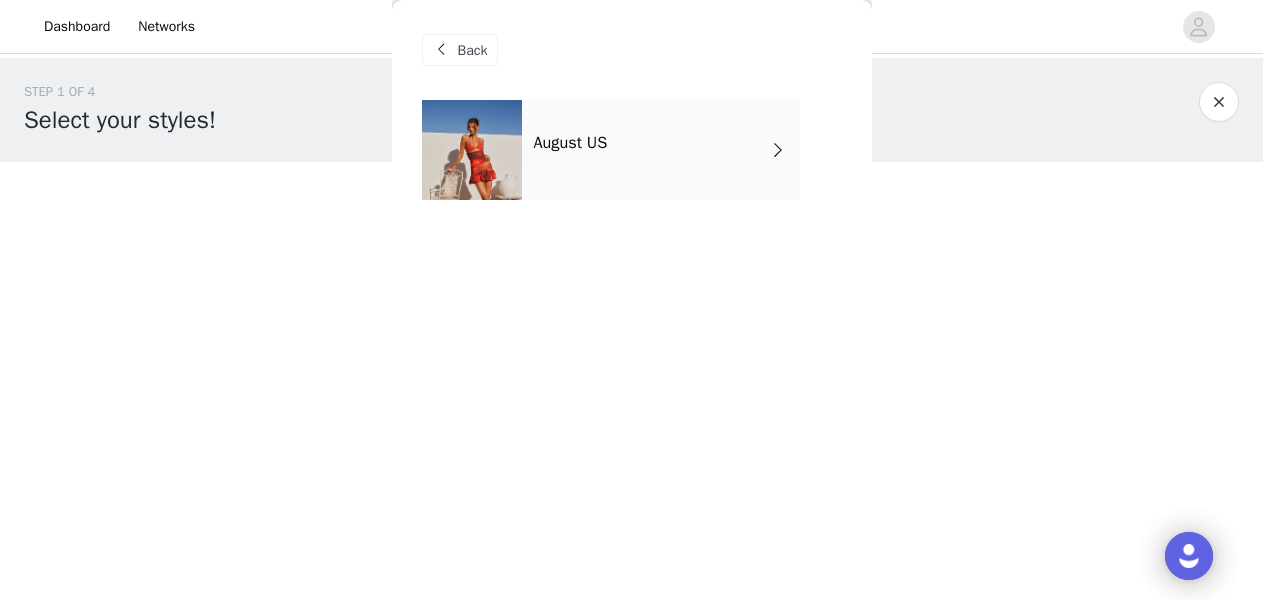 click on "August US" at bounding box center (661, 150) 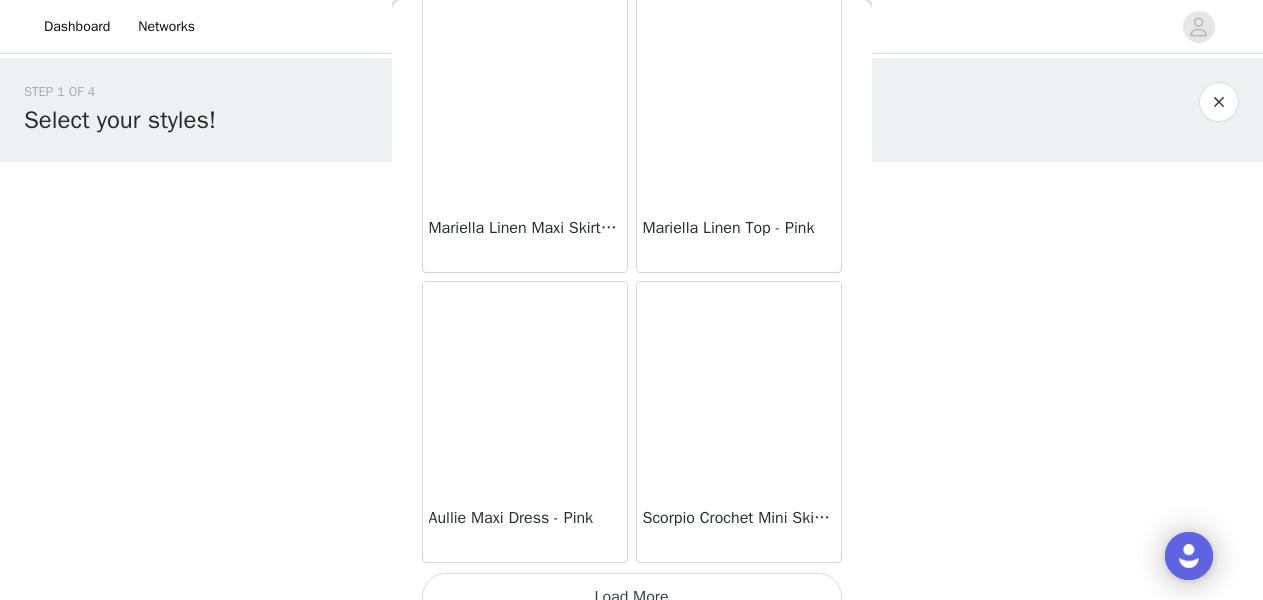 scroll, scrollTop: 2460, scrollLeft: 0, axis: vertical 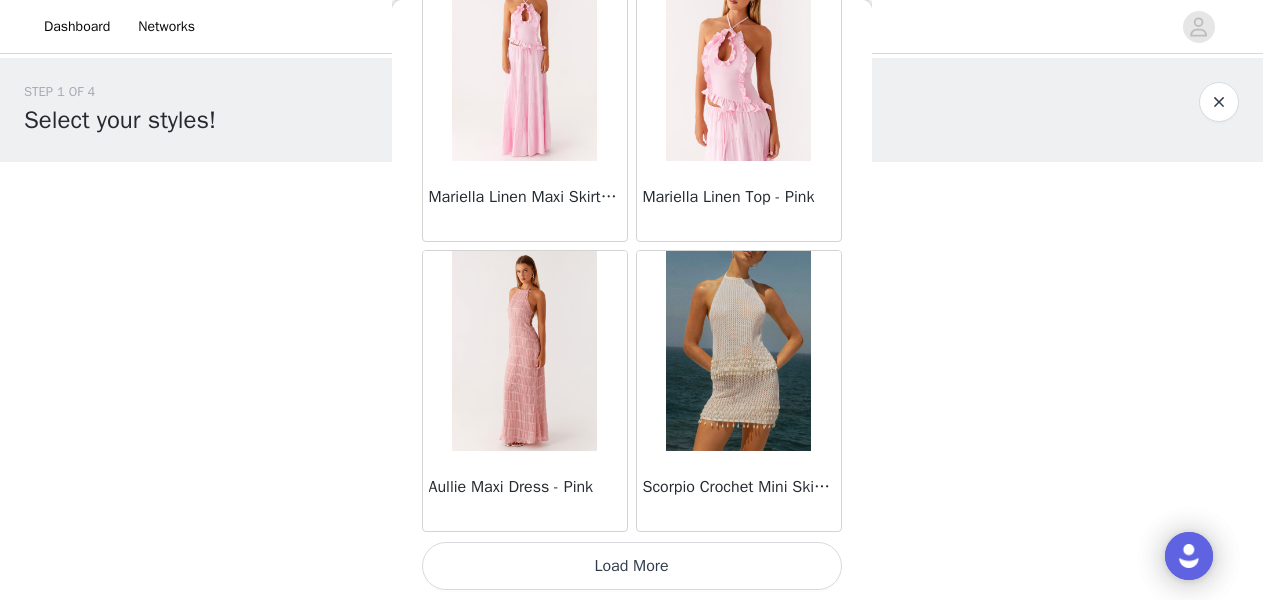 click on "Load More" at bounding box center [632, 566] 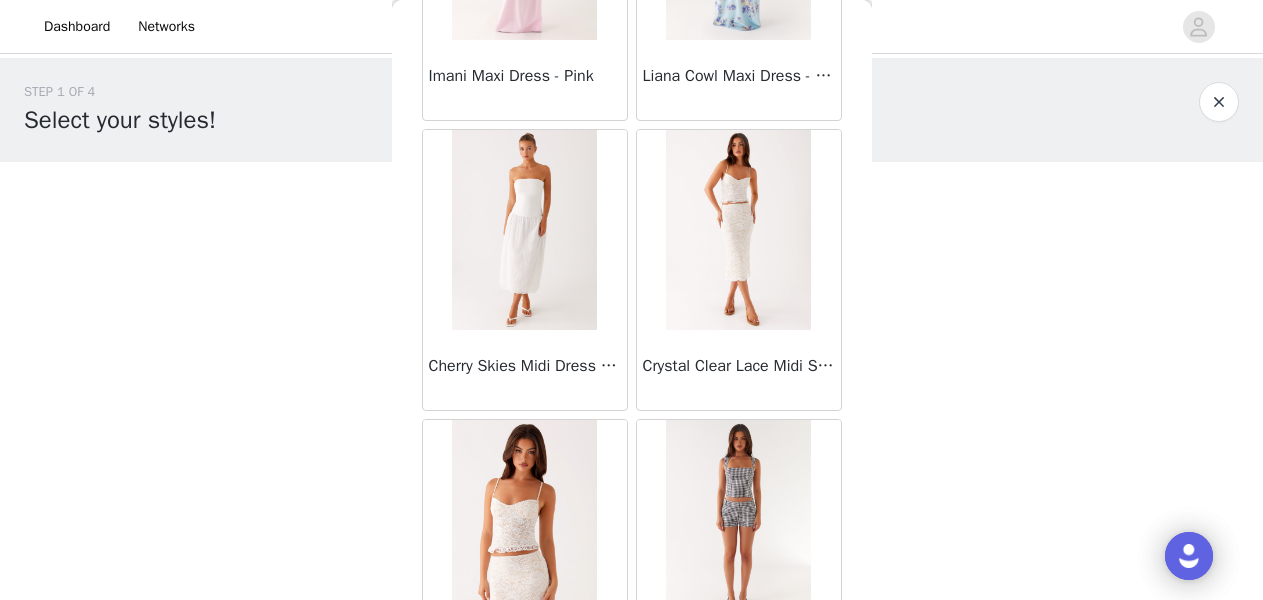 scroll, scrollTop: 830, scrollLeft: 0, axis: vertical 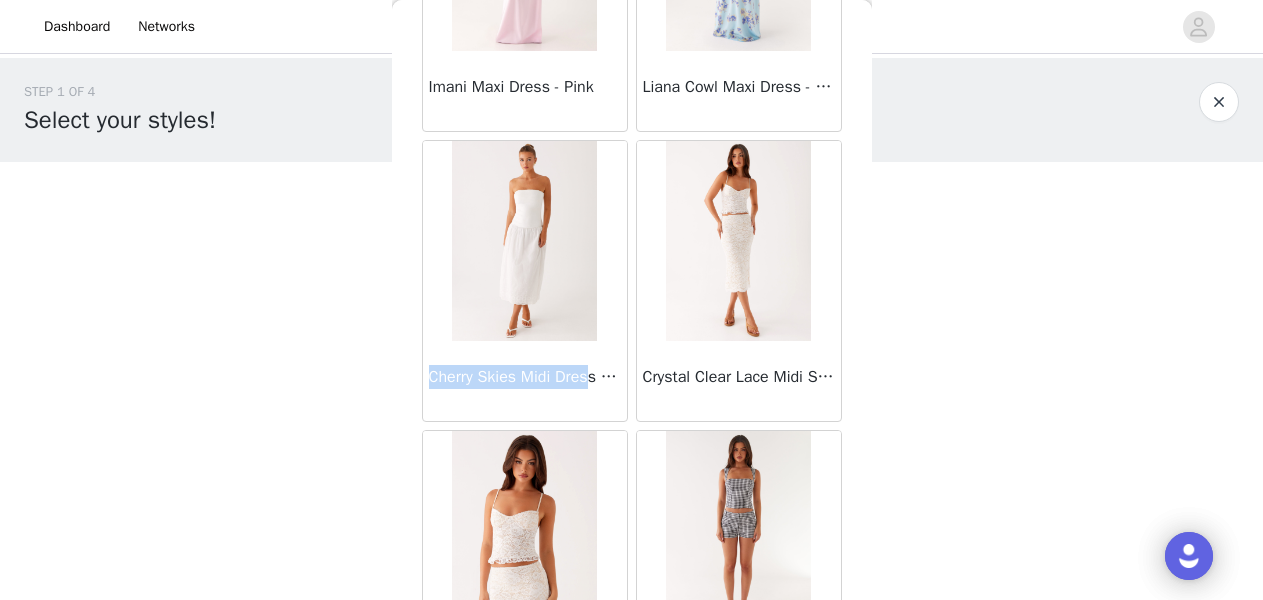 drag, startPoint x: 429, startPoint y: 378, endPoint x: 599, endPoint y: 378, distance: 170 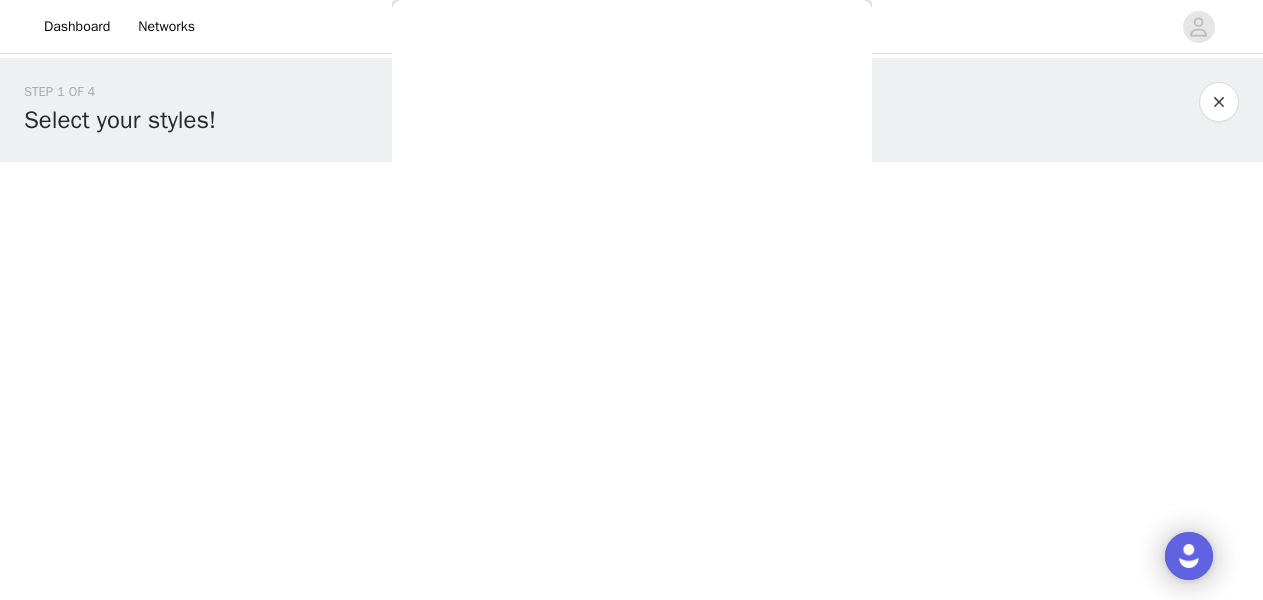 scroll, scrollTop: 0, scrollLeft: 0, axis: both 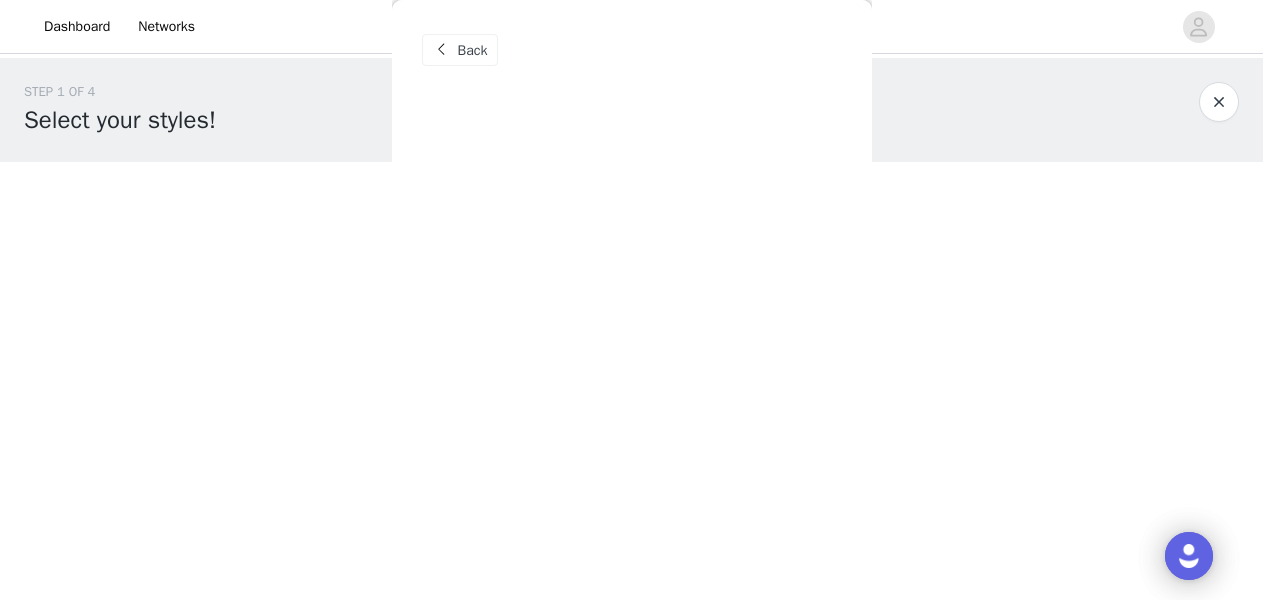 copy on "Cherry Skies Midi Dres" 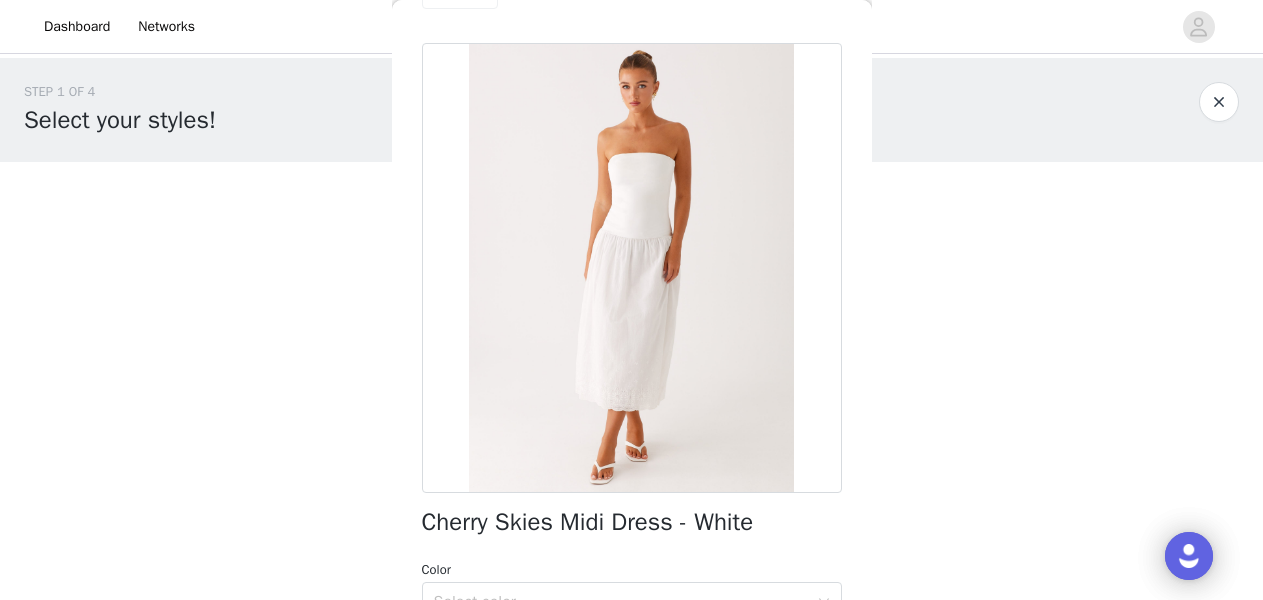 scroll, scrollTop: 0, scrollLeft: 0, axis: both 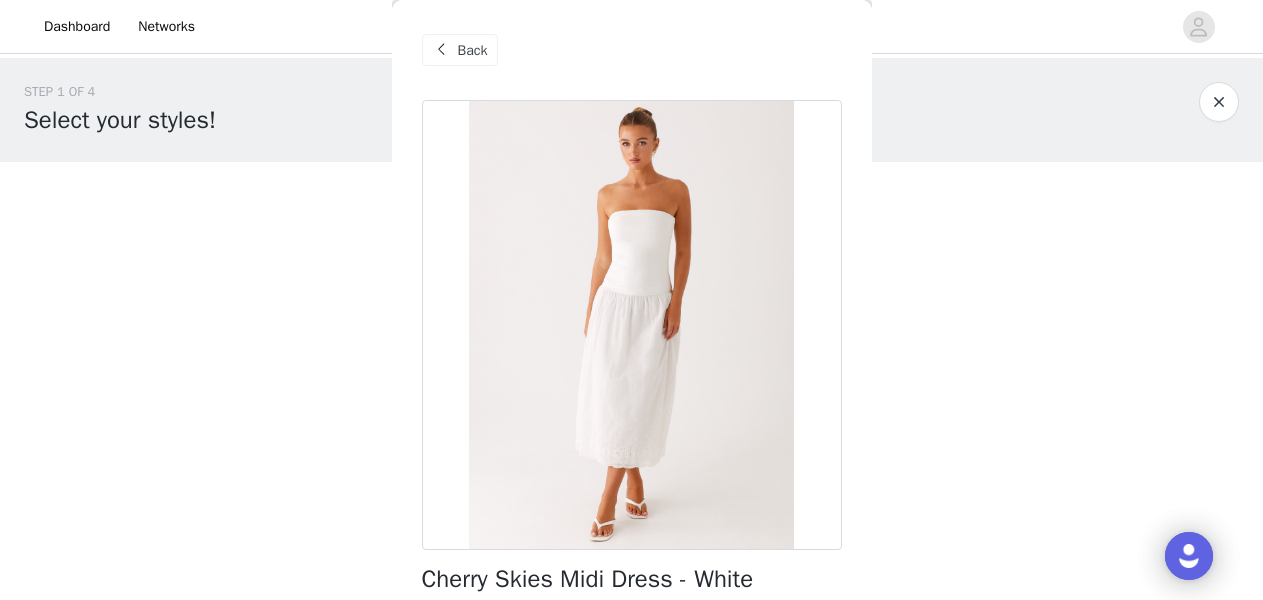 click on "Back" at bounding box center (473, 50) 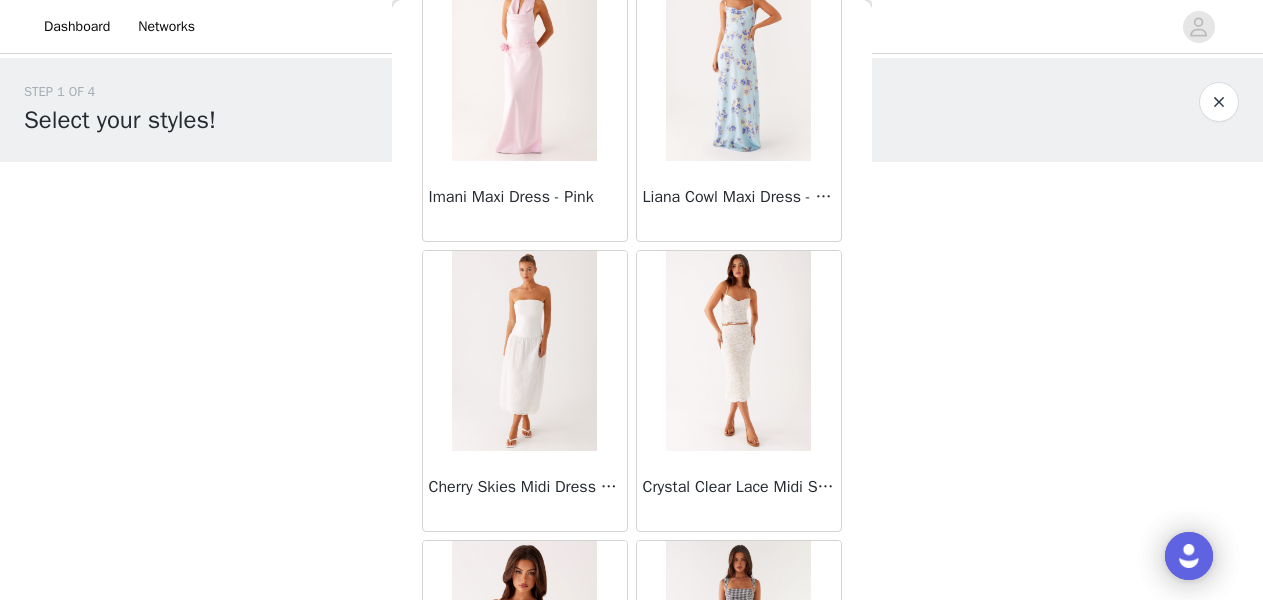 scroll, scrollTop: 728, scrollLeft: 0, axis: vertical 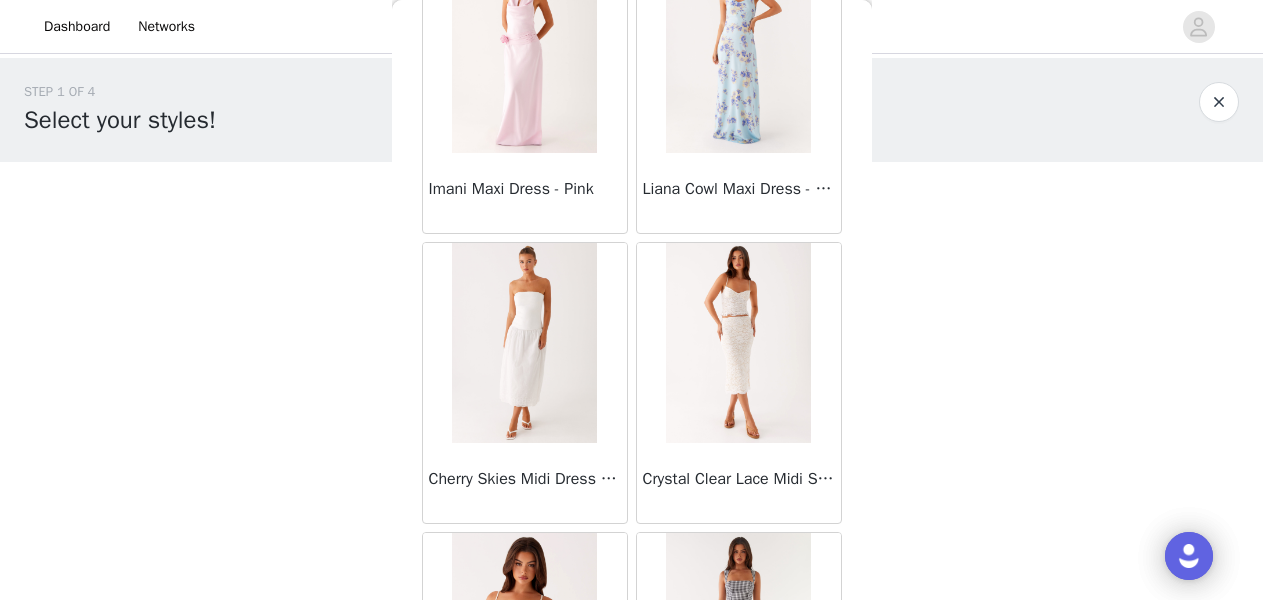 click on "Cherry Skies Midi Dress - White" at bounding box center (525, 483) 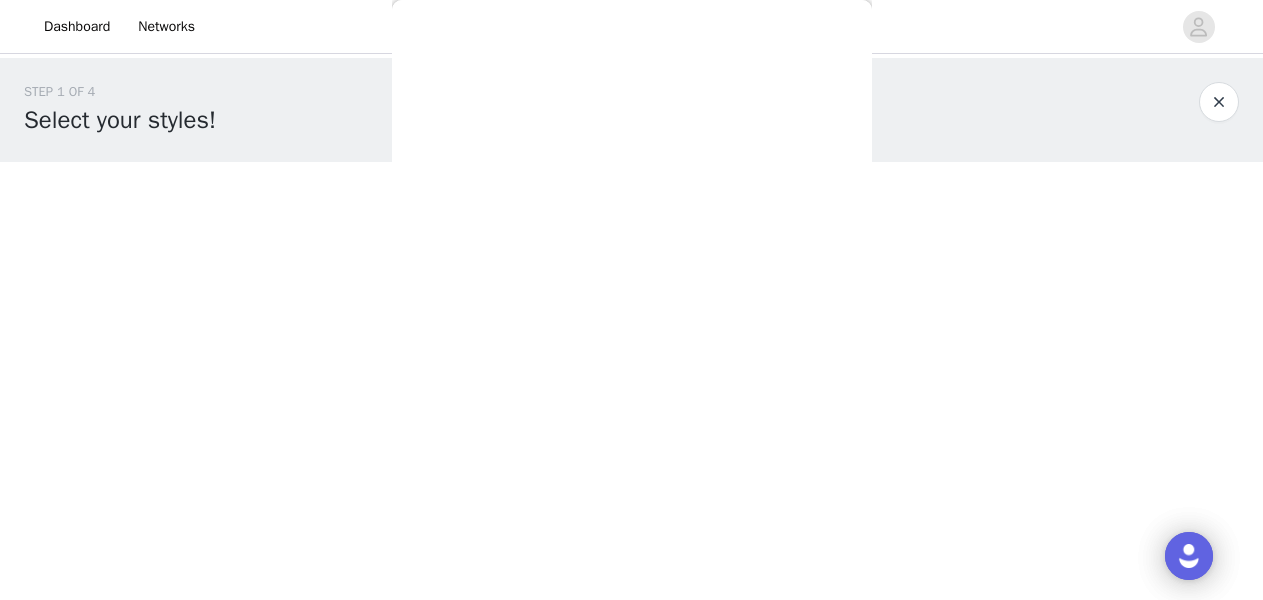scroll, scrollTop: 454, scrollLeft: 0, axis: vertical 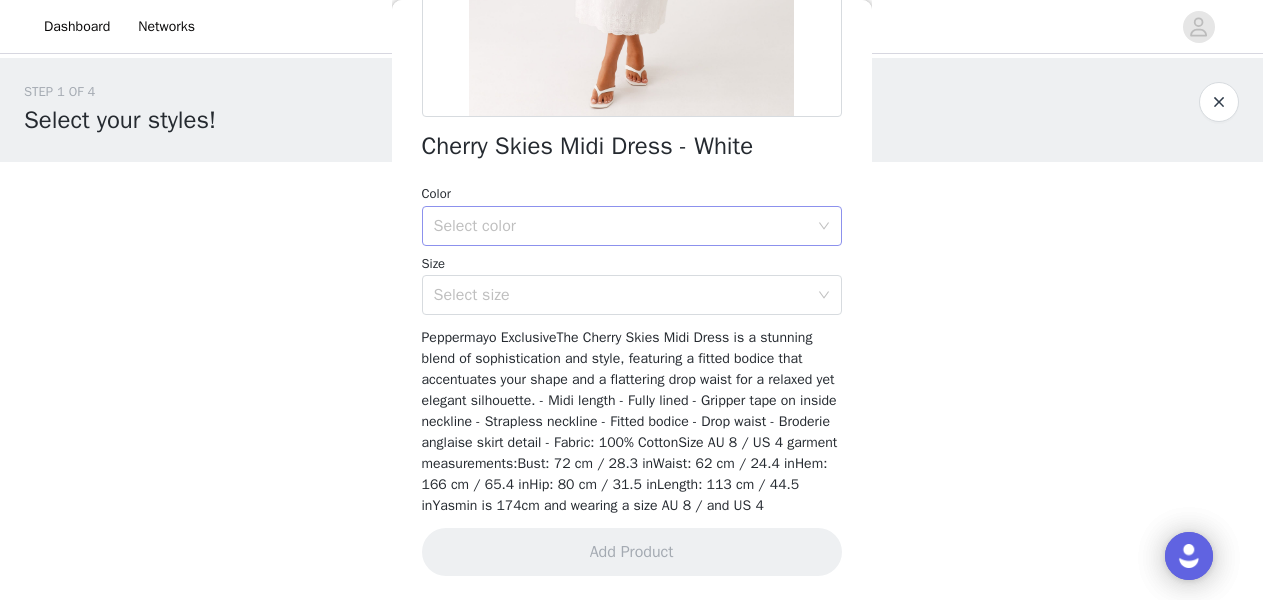 click on "Select color" at bounding box center (621, 226) 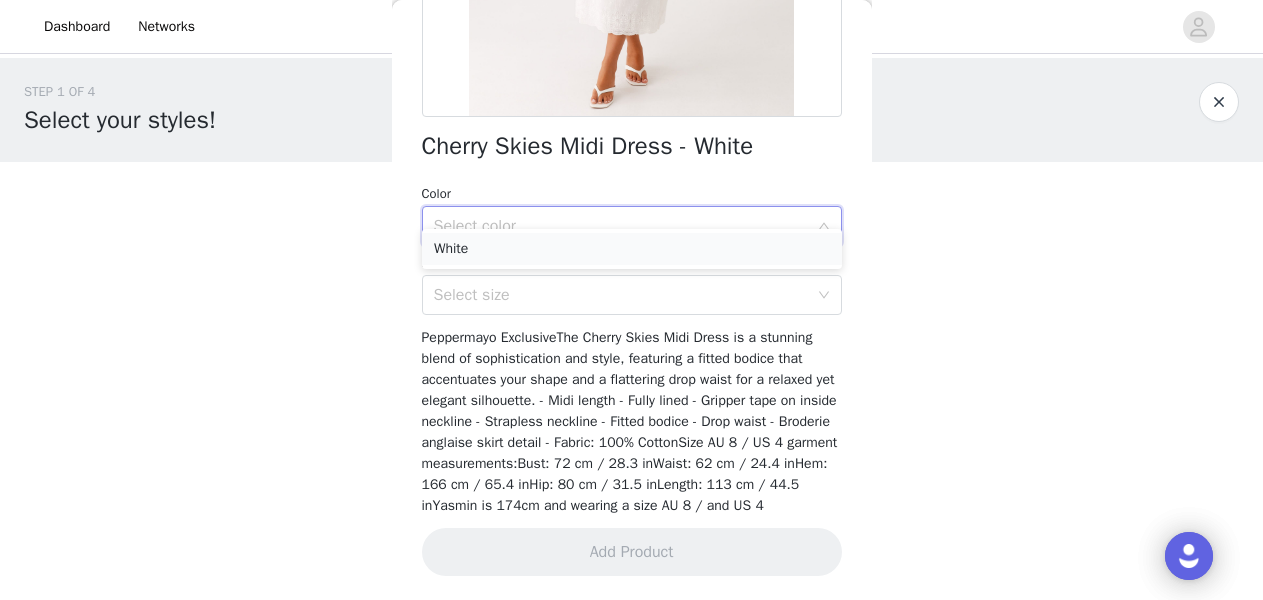 click on "White" at bounding box center [632, 249] 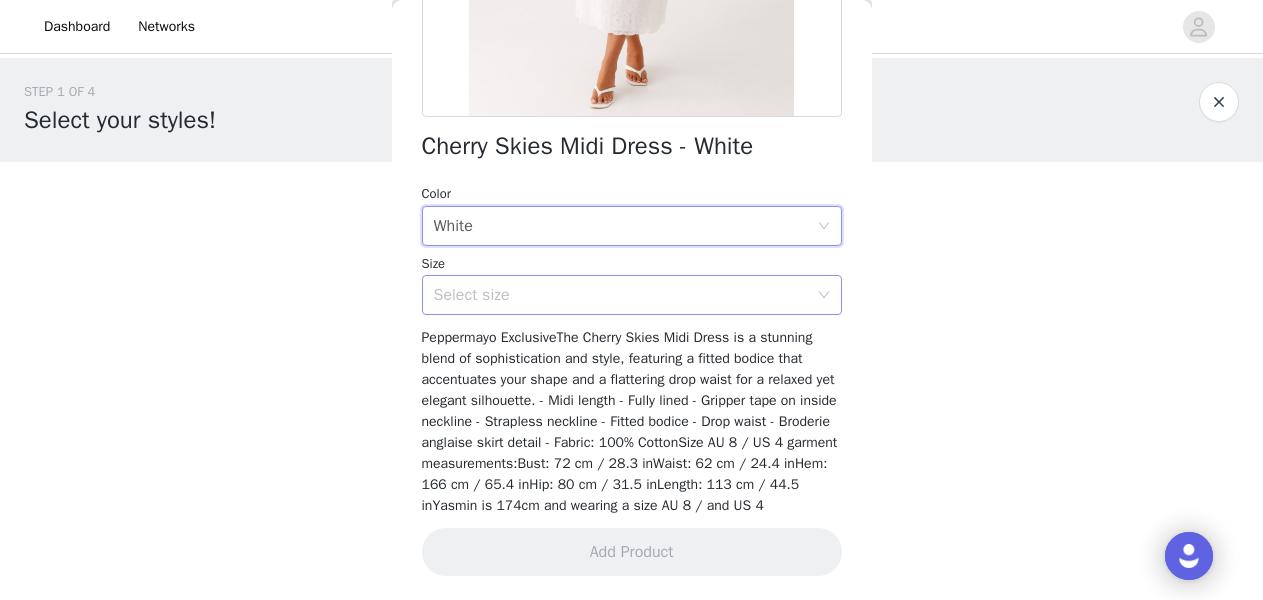 click on "Select size" at bounding box center [621, 295] 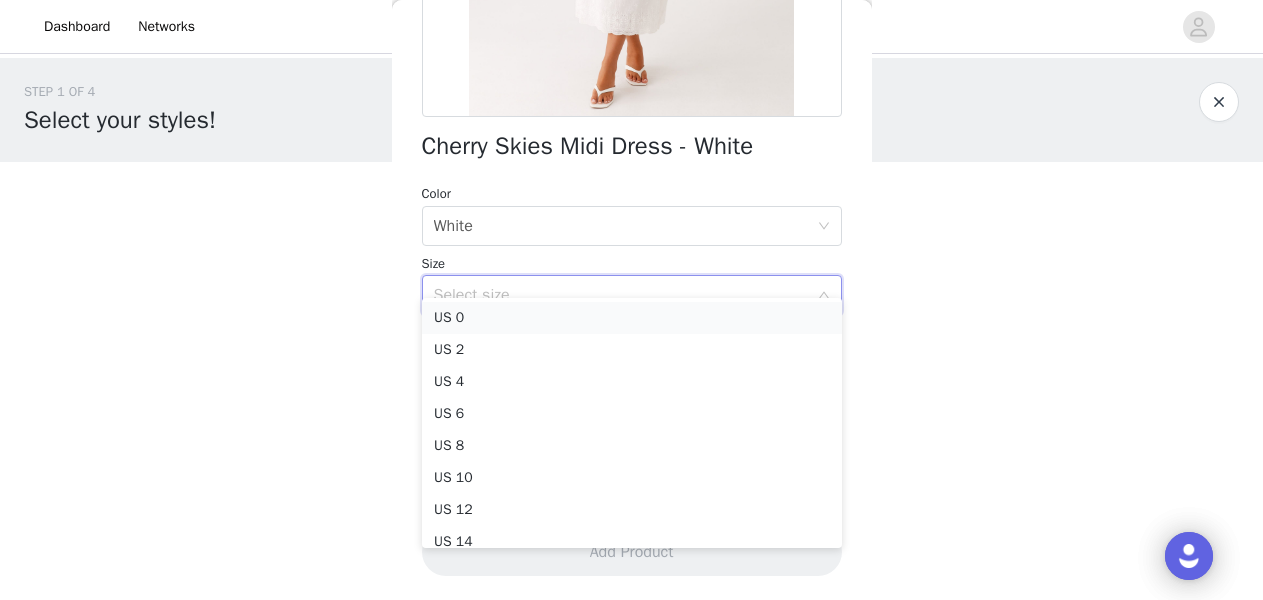 click on "US 0" at bounding box center (632, 318) 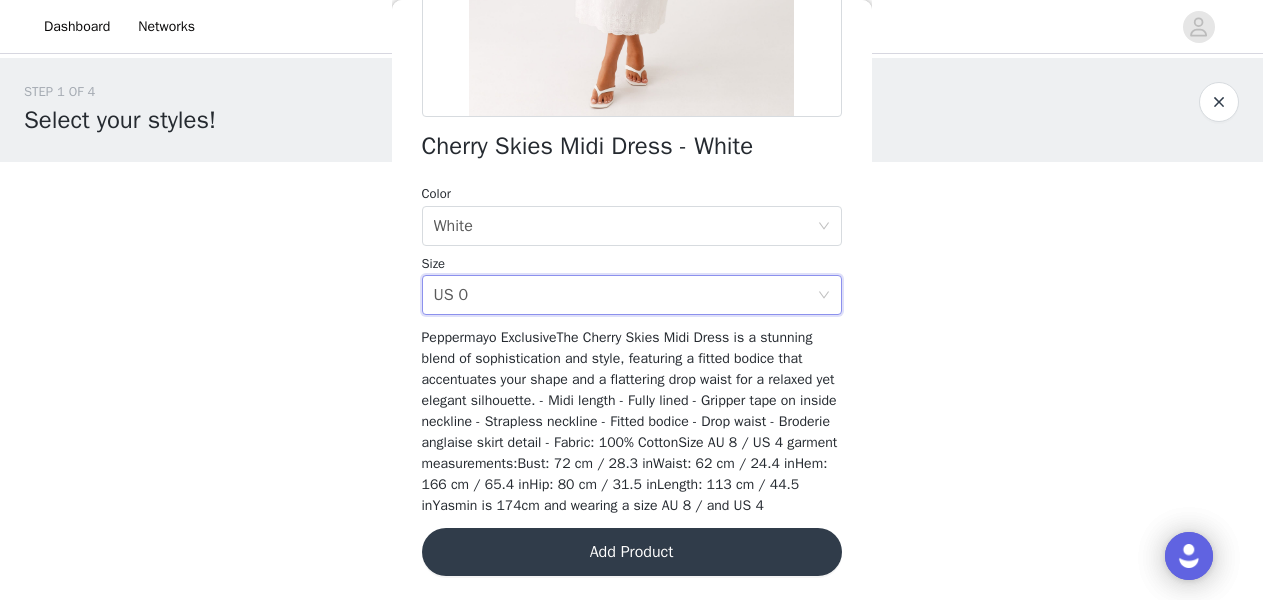 click on "Add Product" at bounding box center (632, 552) 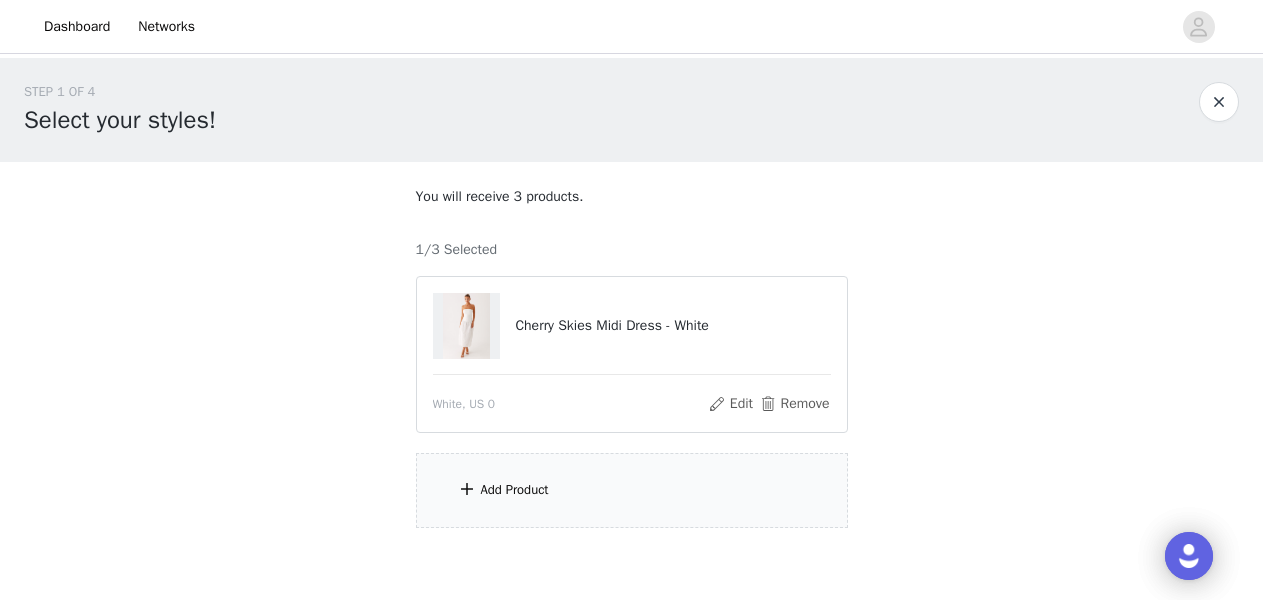 scroll, scrollTop: 27, scrollLeft: 0, axis: vertical 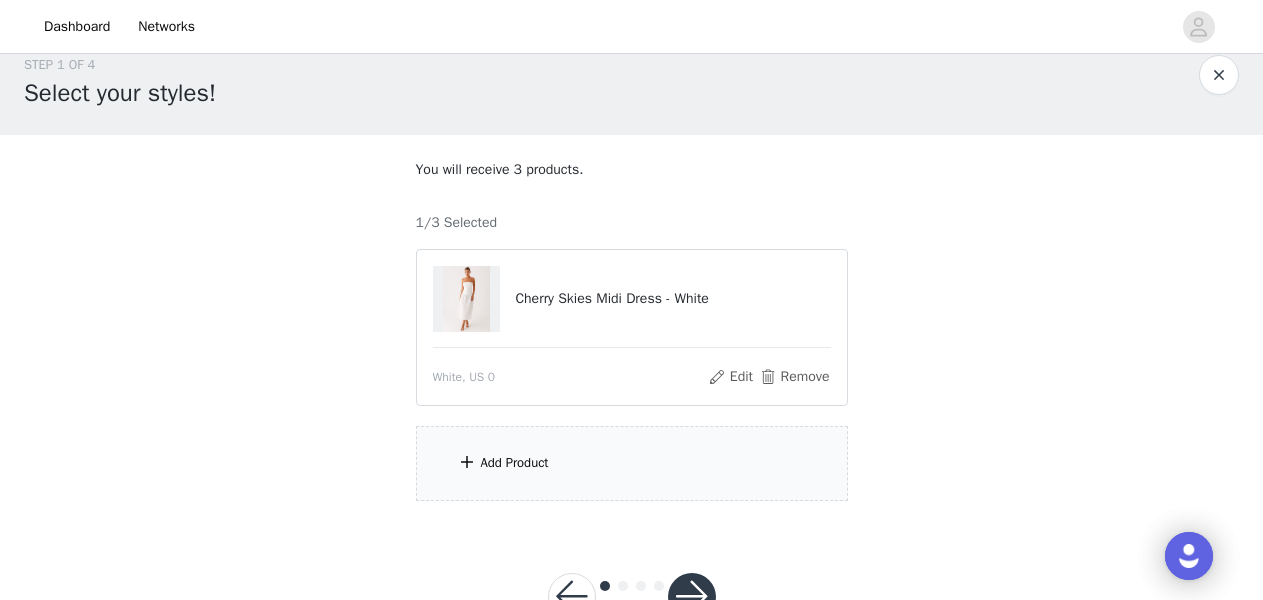 click on "Add Product" at bounding box center (632, 463) 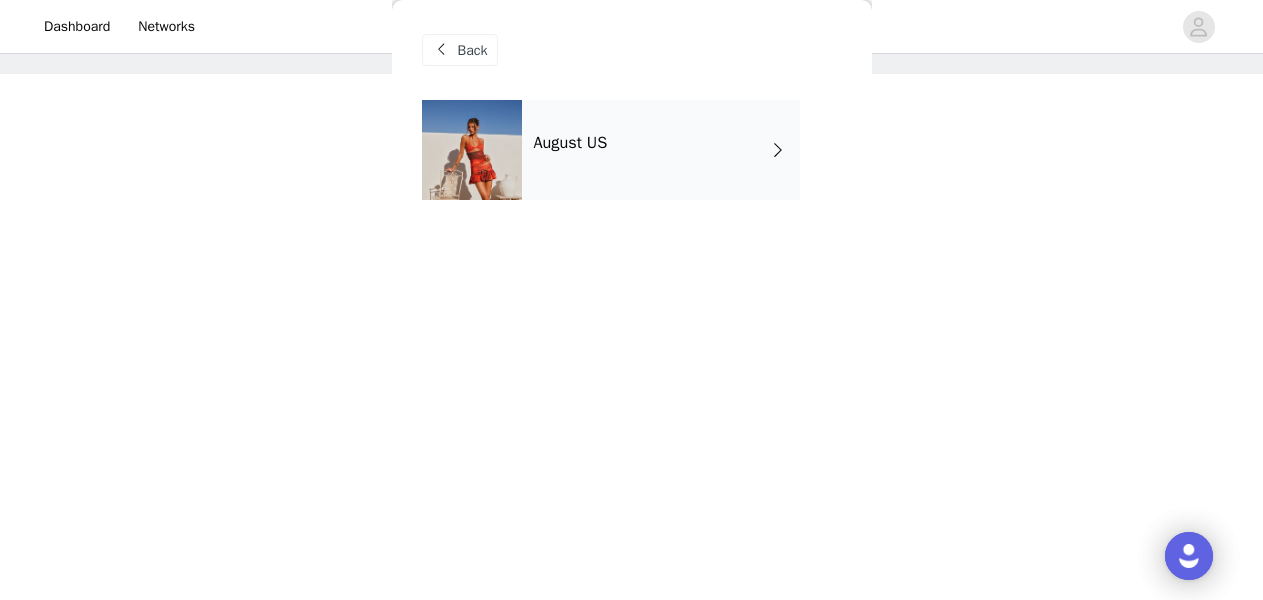 scroll, scrollTop: 95, scrollLeft: 0, axis: vertical 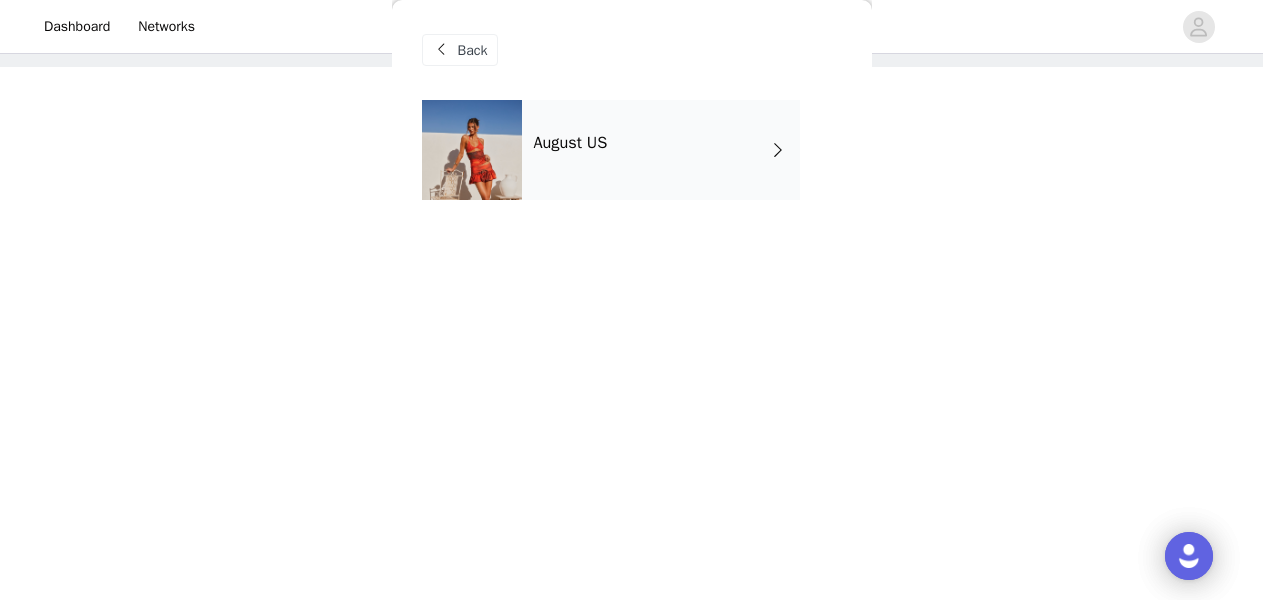 click at bounding box center (778, 150) 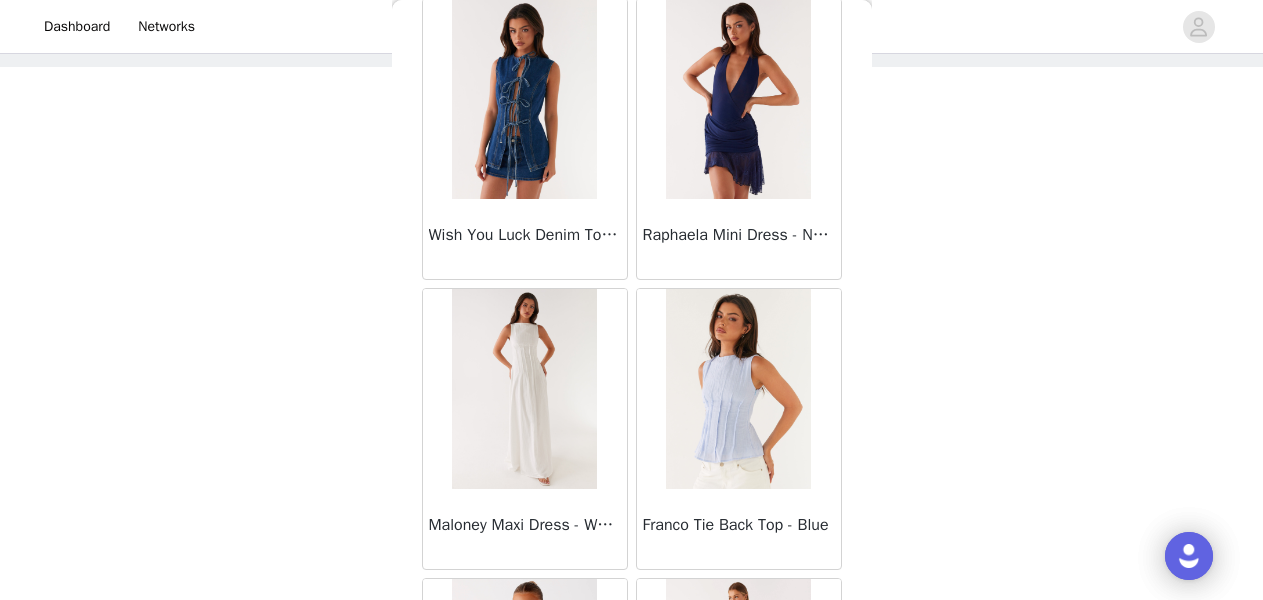 scroll, scrollTop: 1565, scrollLeft: 0, axis: vertical 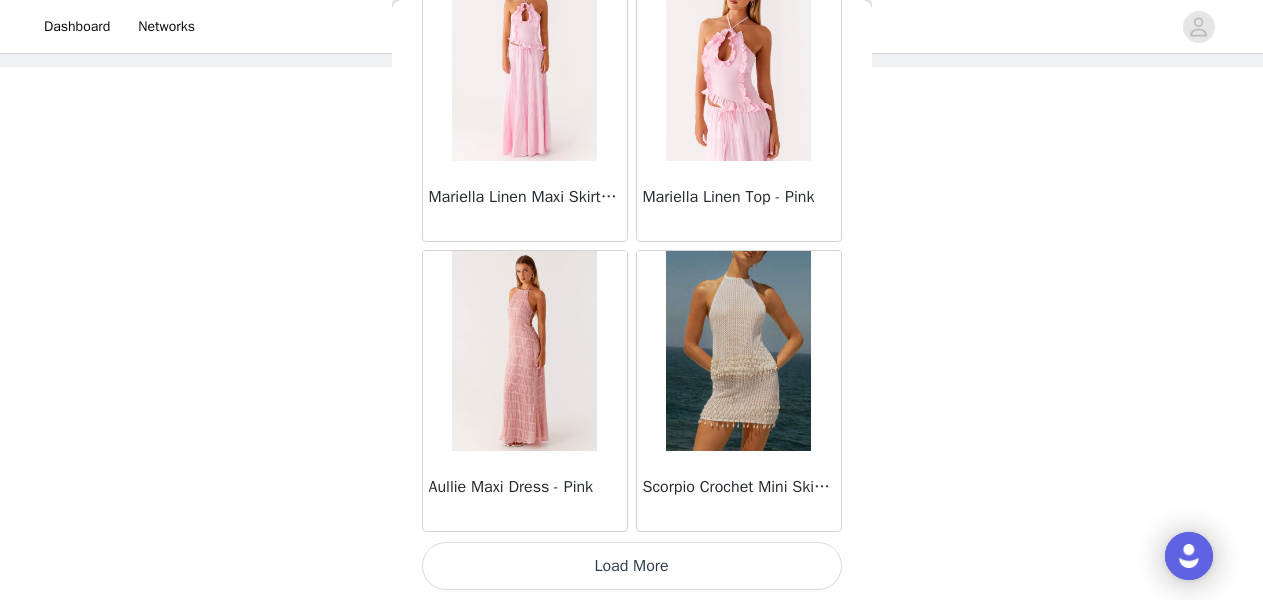 click on "Load More" at bounding box center (632, 566) 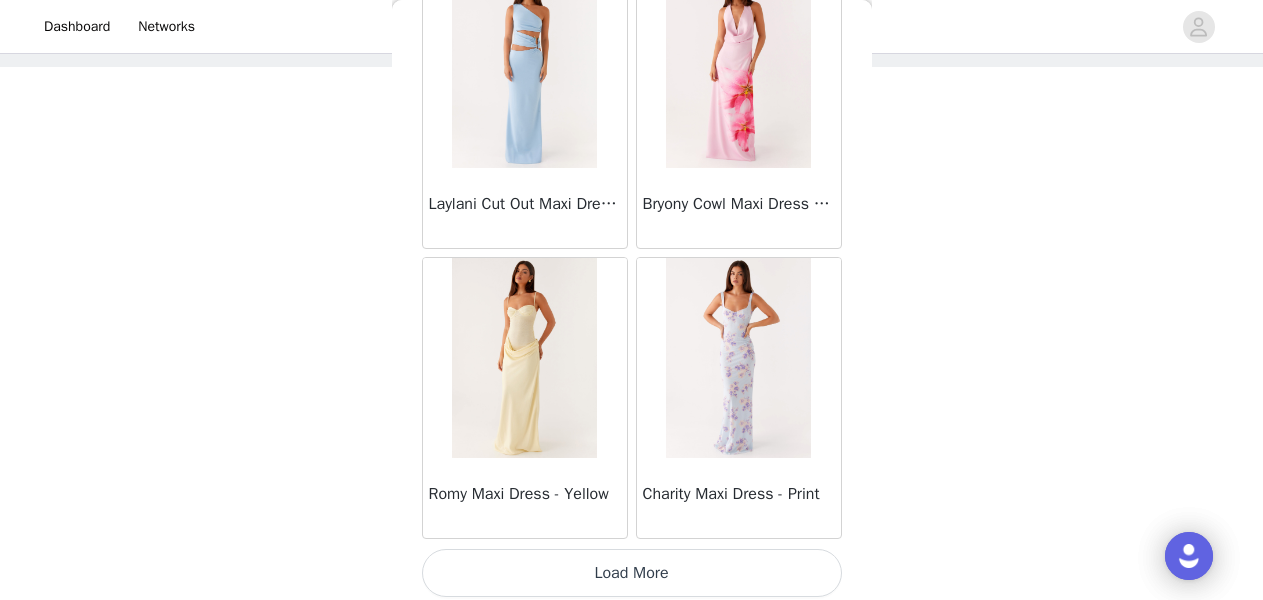 scroll, scrollTop: 5360, scrollLeft: 0, axis: vertical 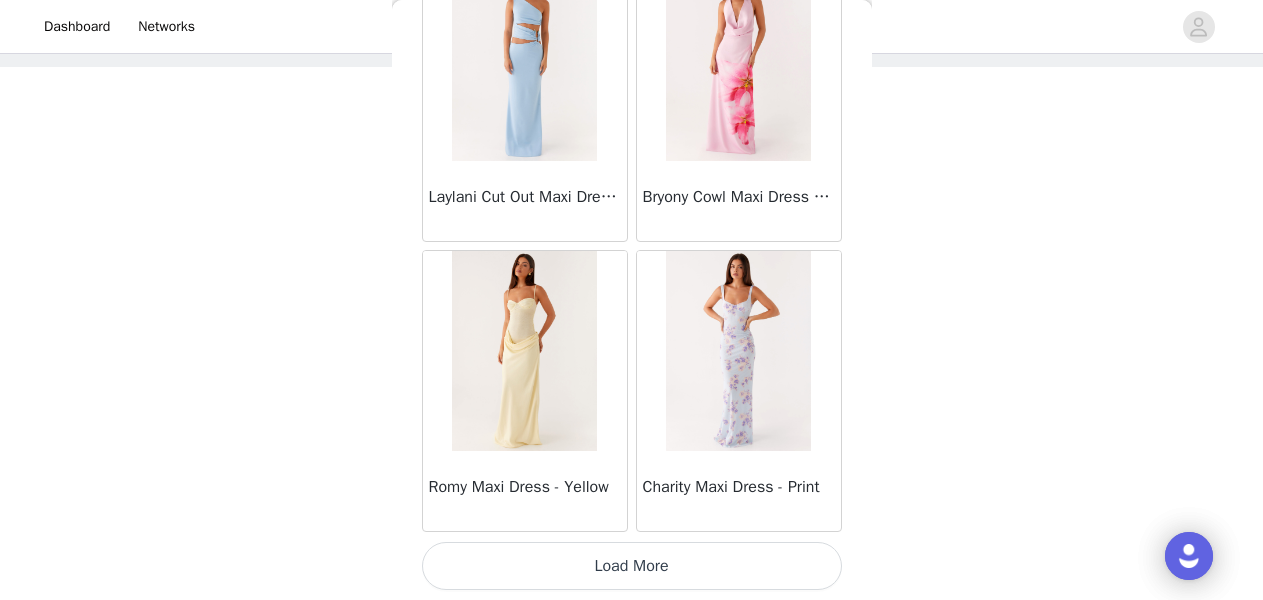 click on "Load More" at bounding box center [632, 566] 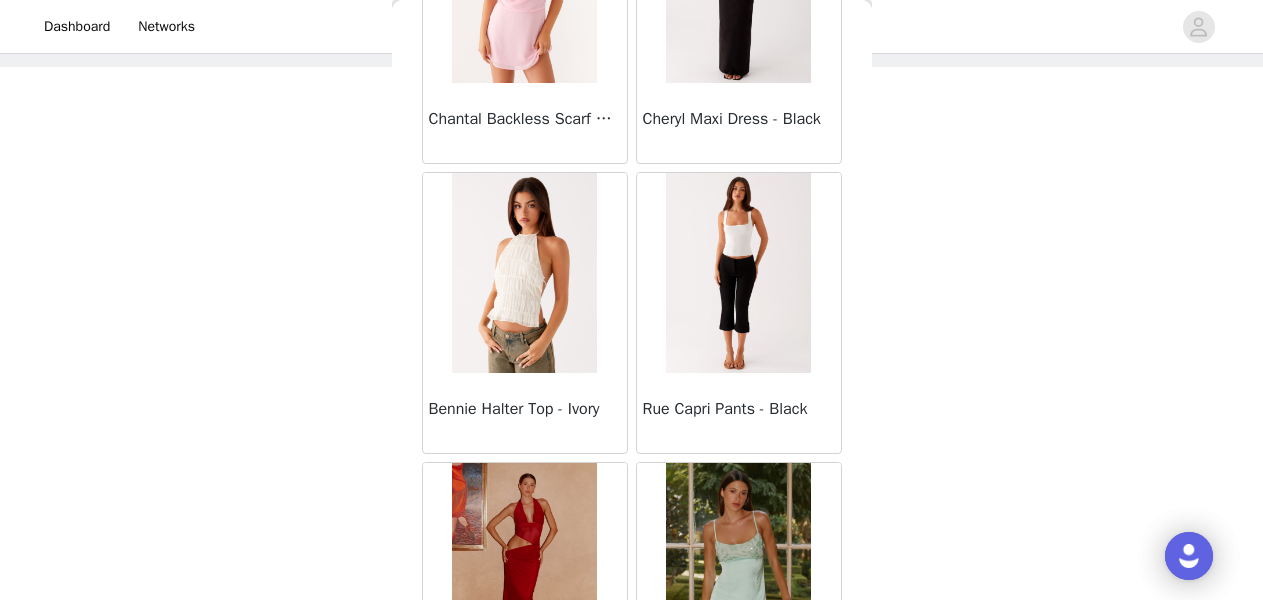 scroll, scrollTop: 8089, scrollLeft: 0, axis: vertical 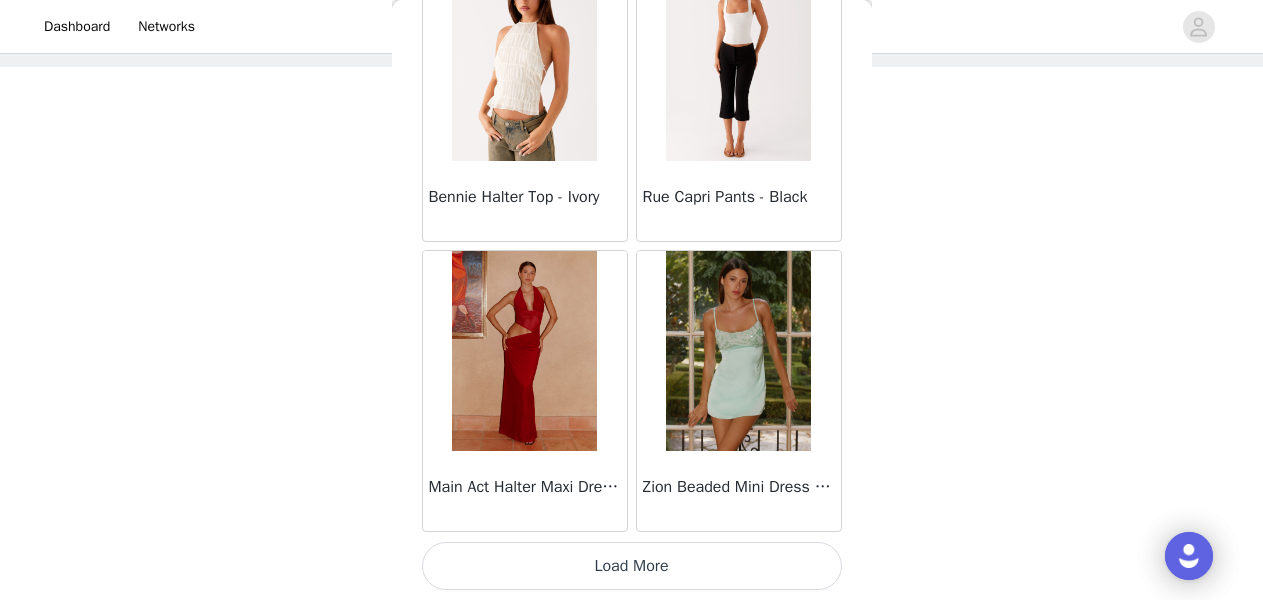 click on "Load More" at bounding box center [632, 566] 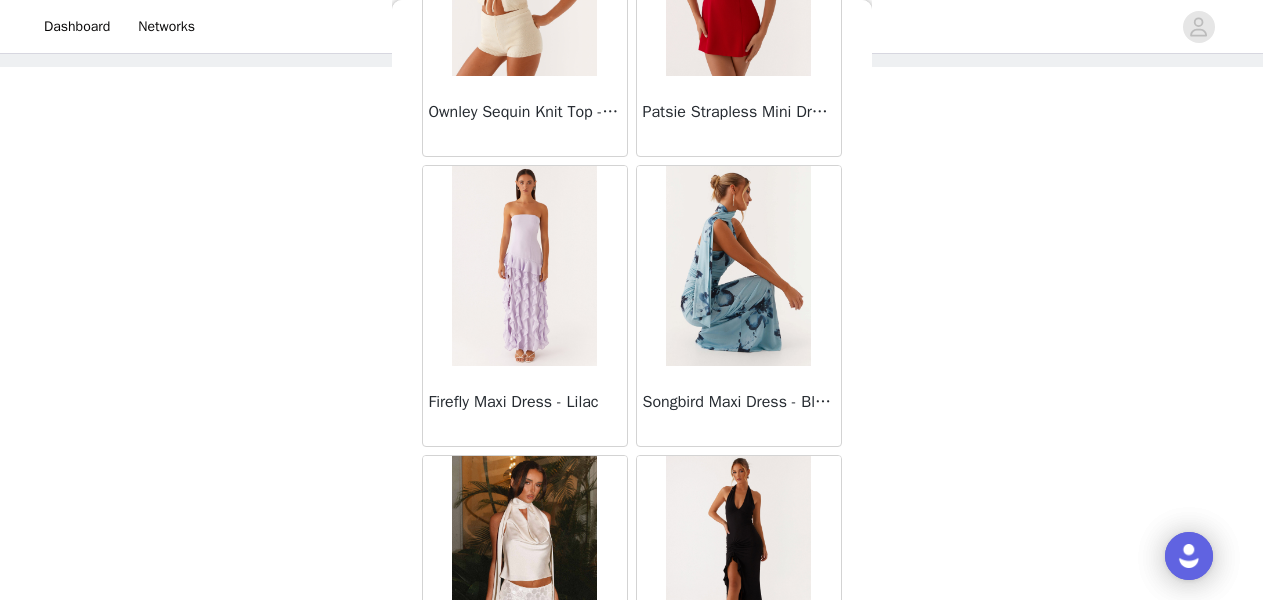 scroll, scrollTop: 11160, scrollLeft: 0, axis: vertical 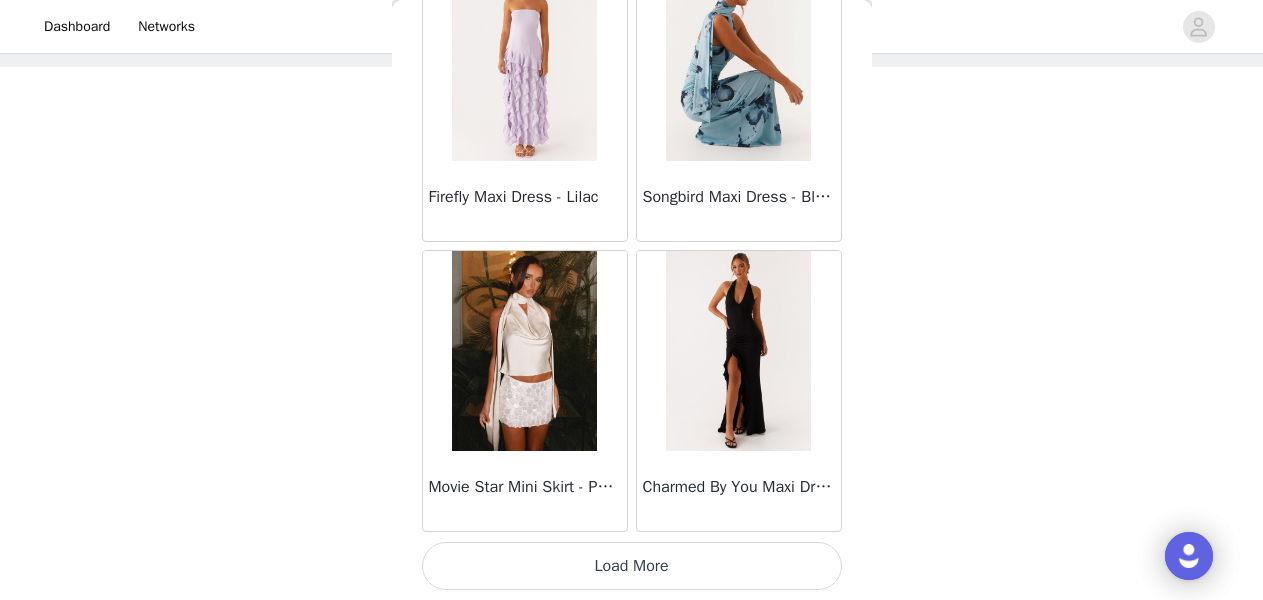 click on "Load More" at bounding box center (632, 566) 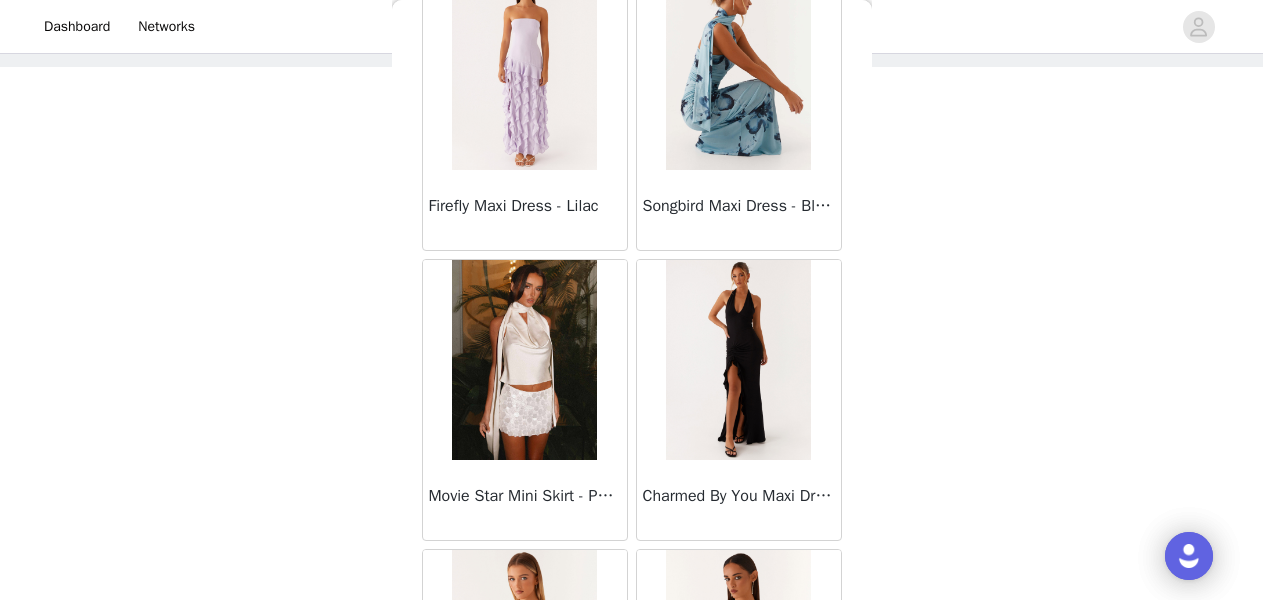 scroll, scrollTop: 11160, scrollLeft: 0, axis: vertical 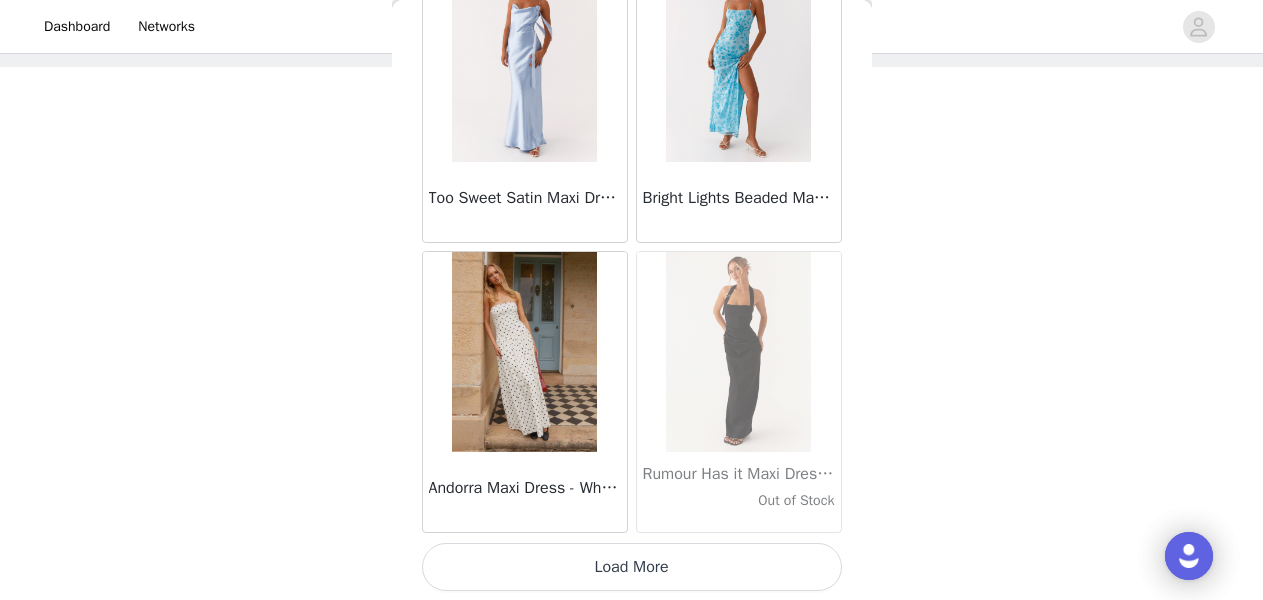 click on "Load More" at bounding box center (632, 567) 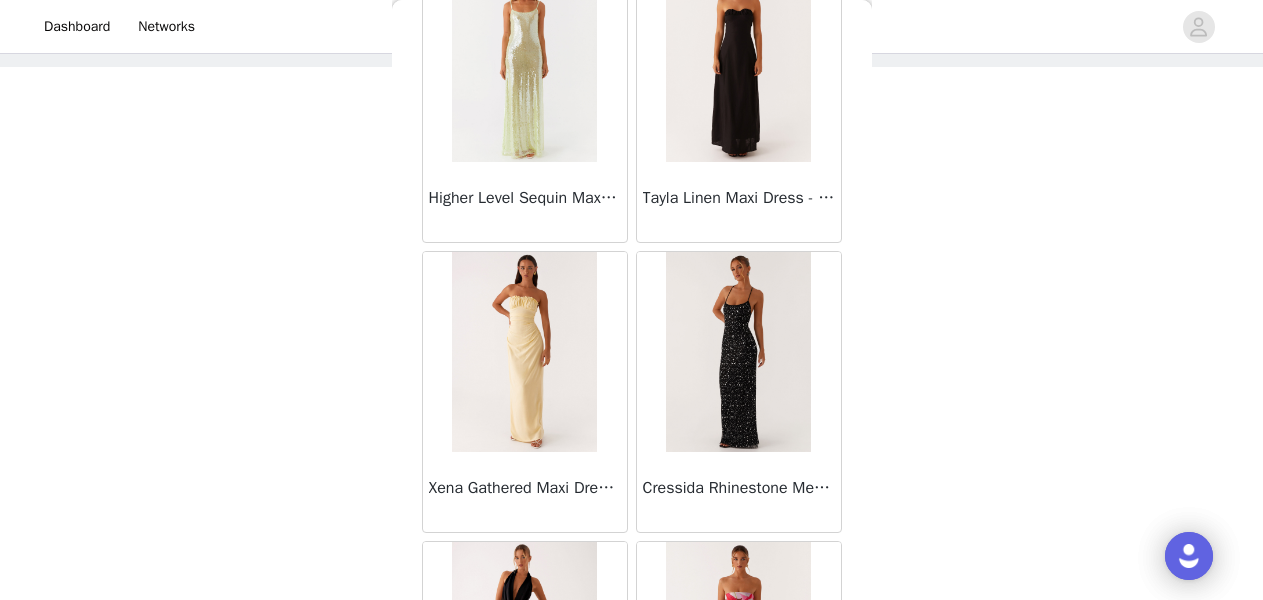 scroll, scrollTop: 14701, scrollLeft: 0, axis: vertical 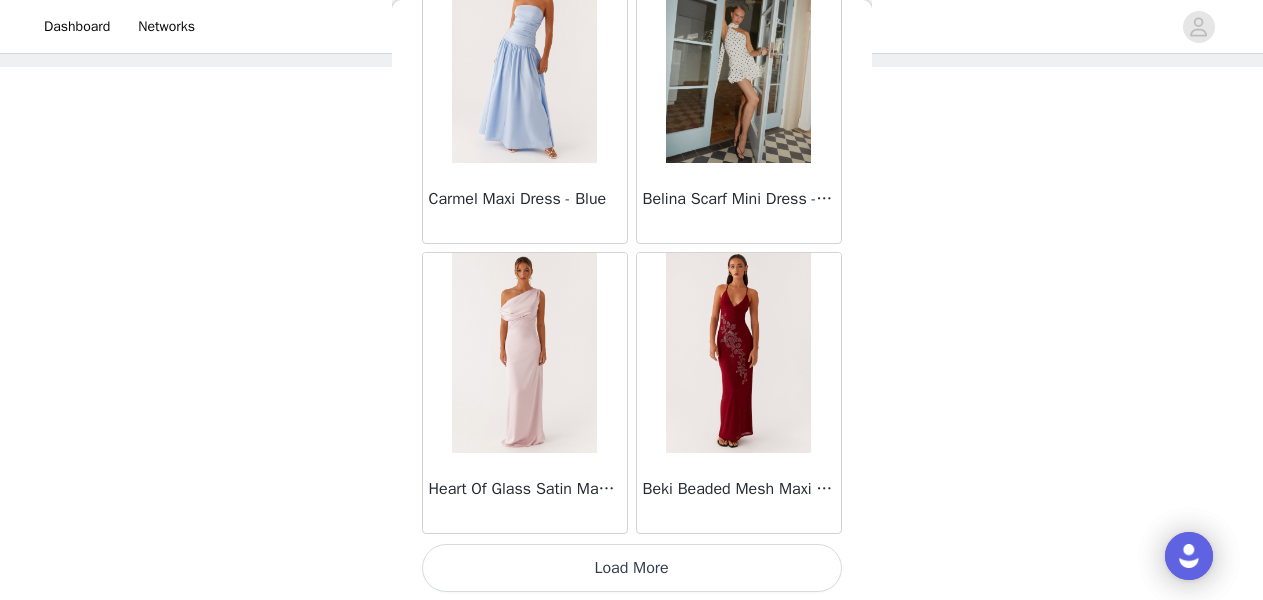 click on "Load More" at bounding box center (632, 568) 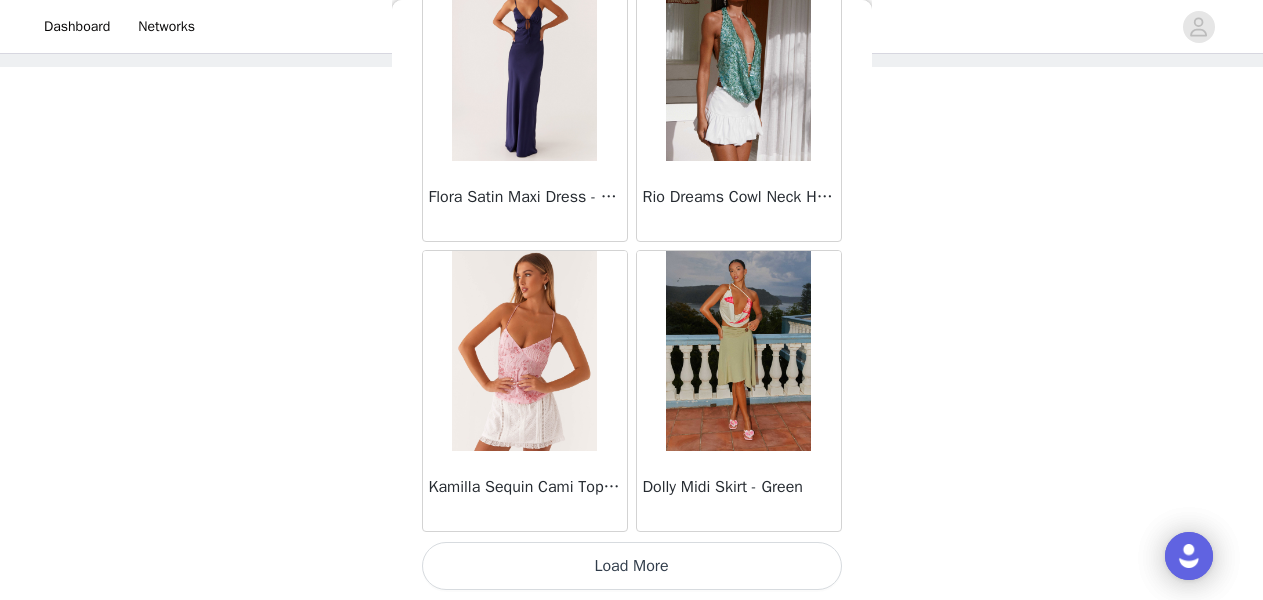 scroll, scrollTop: 19858, scrollLeft: 0, axis: vertical 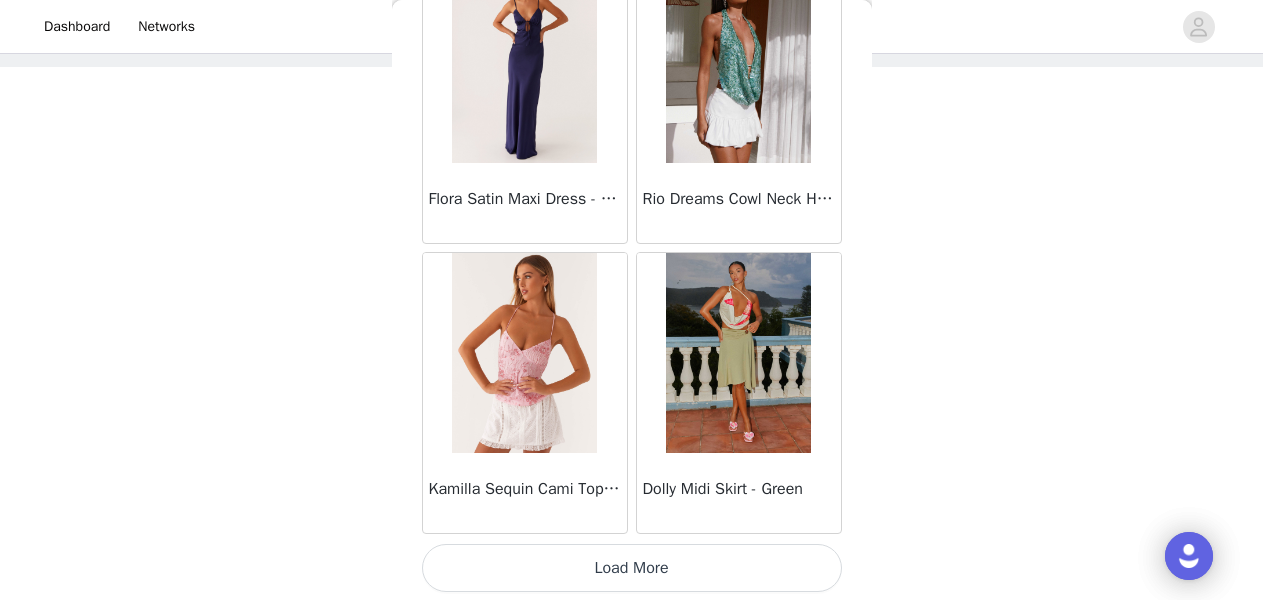click on "Load More" at bounding box center [632, 568] 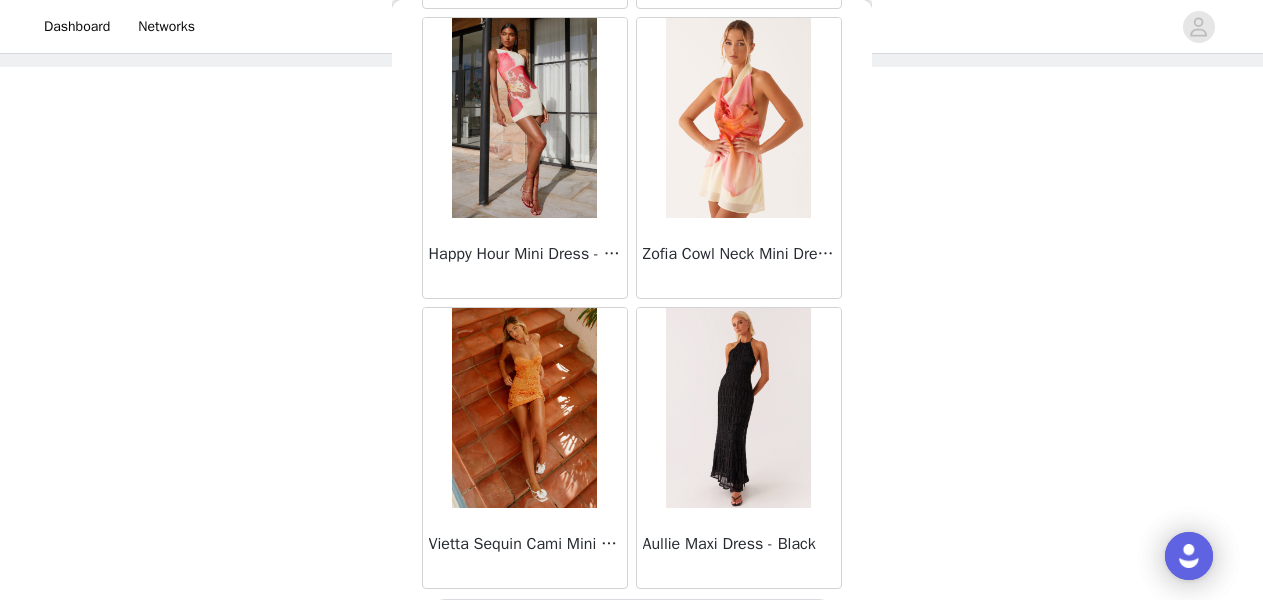 scroll, scrollTop: 22760, scrollLeft: 0, axis: vertical 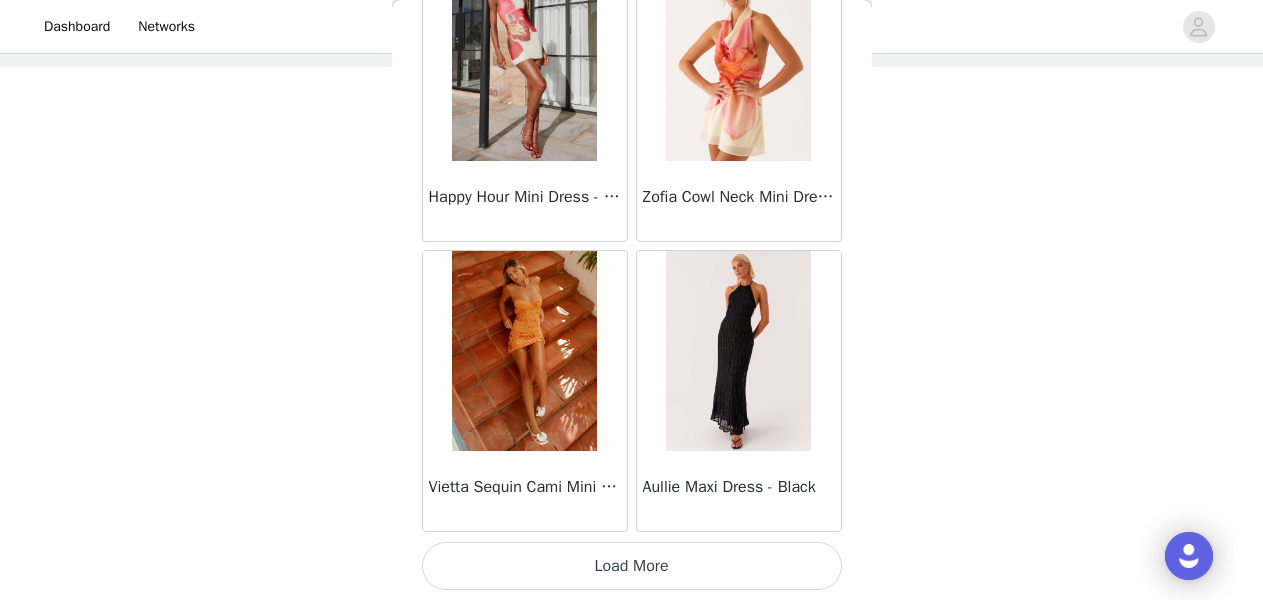 click on "Load More" at bounding box center (632, 566) 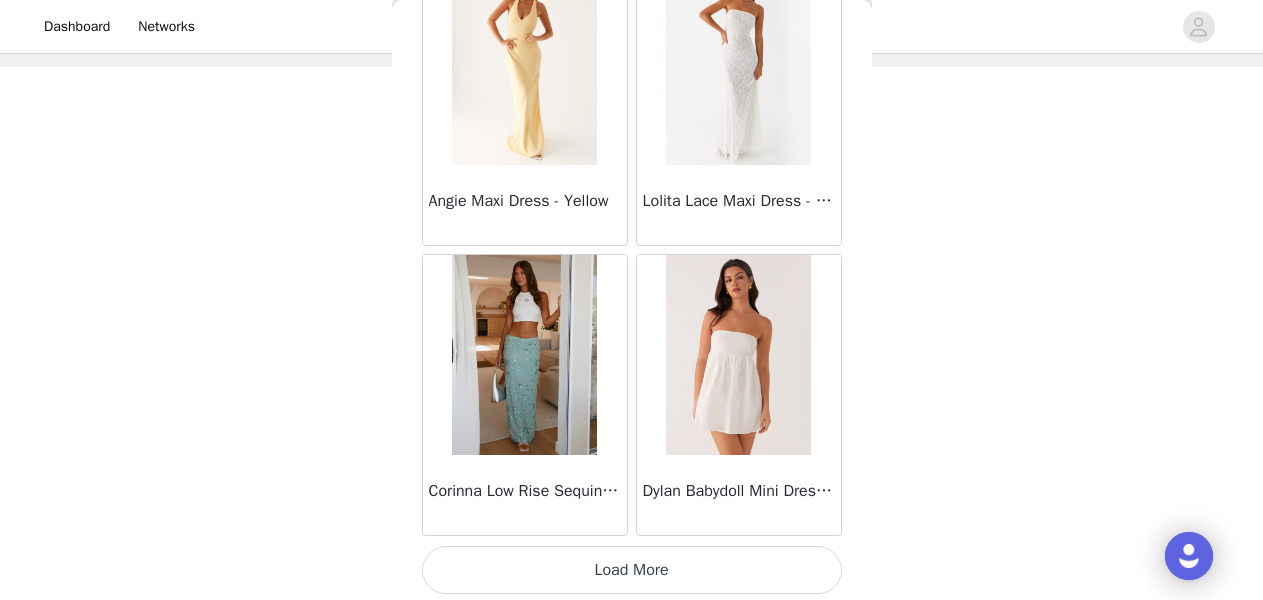 scroll, scrollTop: 25660, scrollLeft: 0, axis: vertical 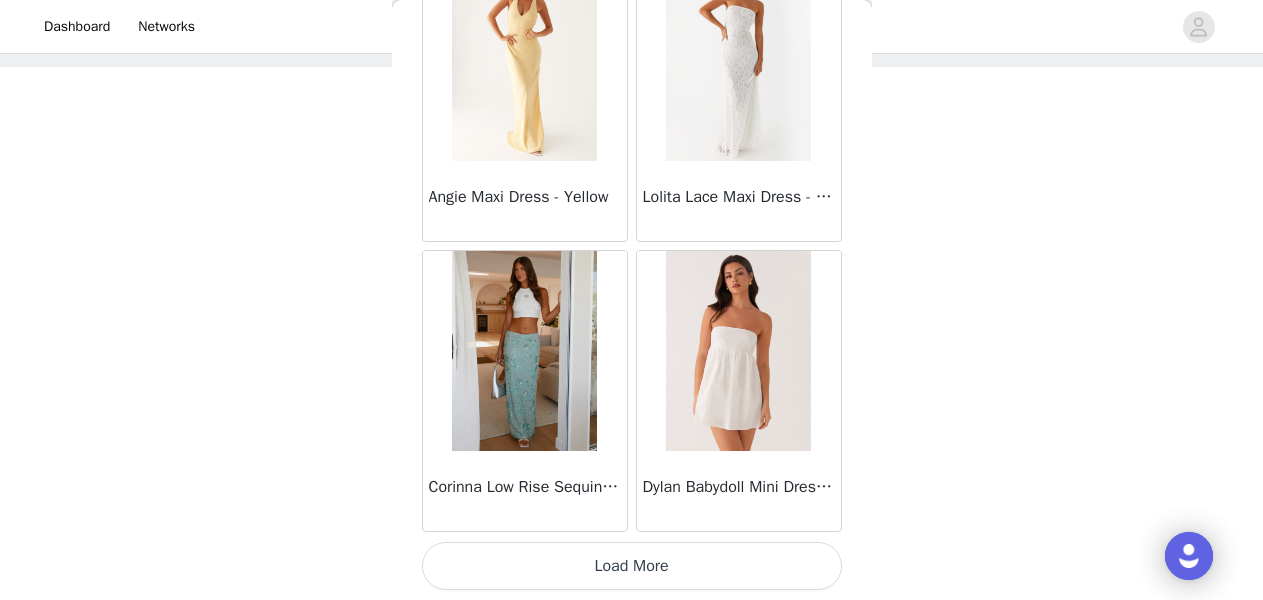 click on "Load More" at bounding box center (632, 566) 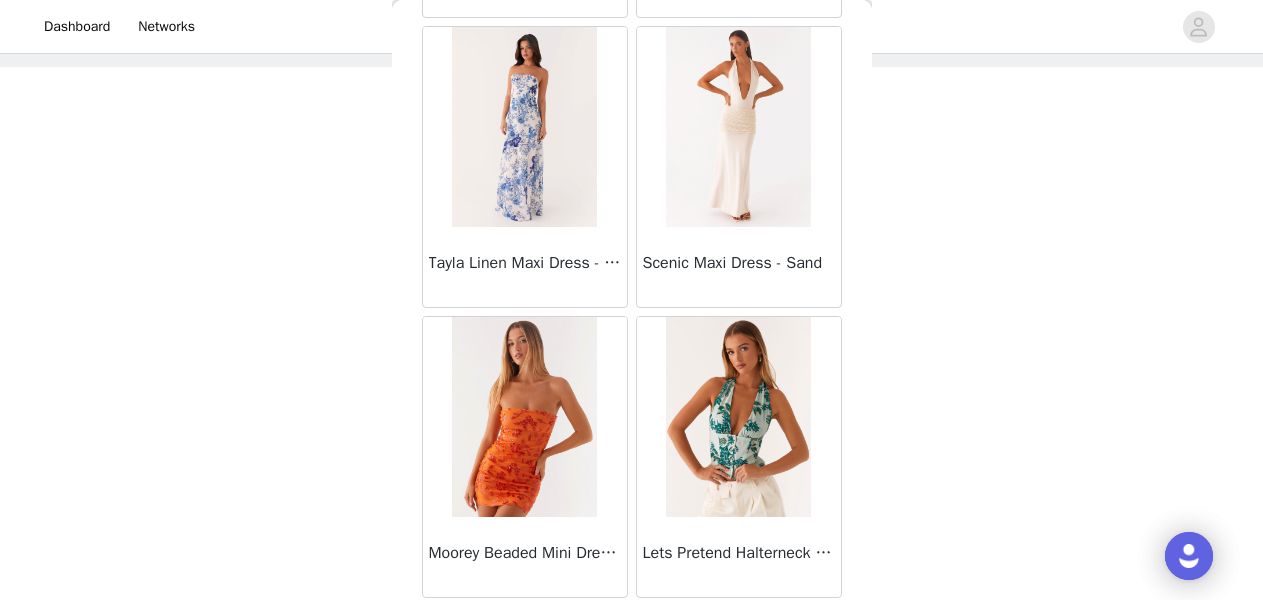scroll, scrollTop: 26195, scrollLeft: 0, axis: vertical 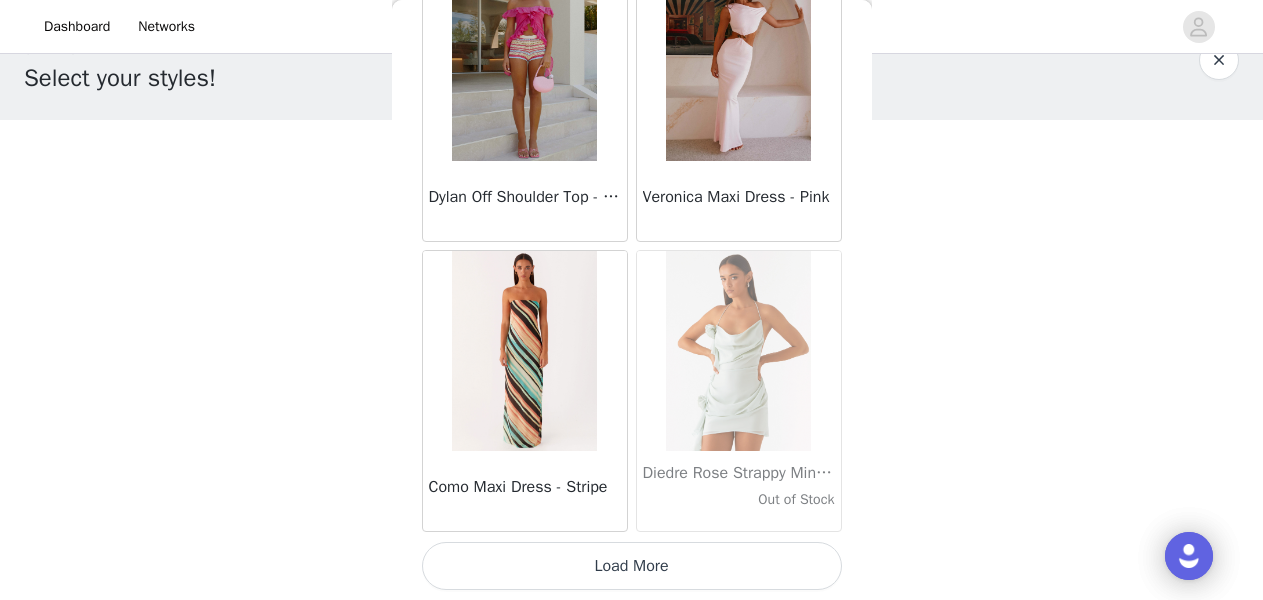 click on "Load More" at bounding box center [632, 566] 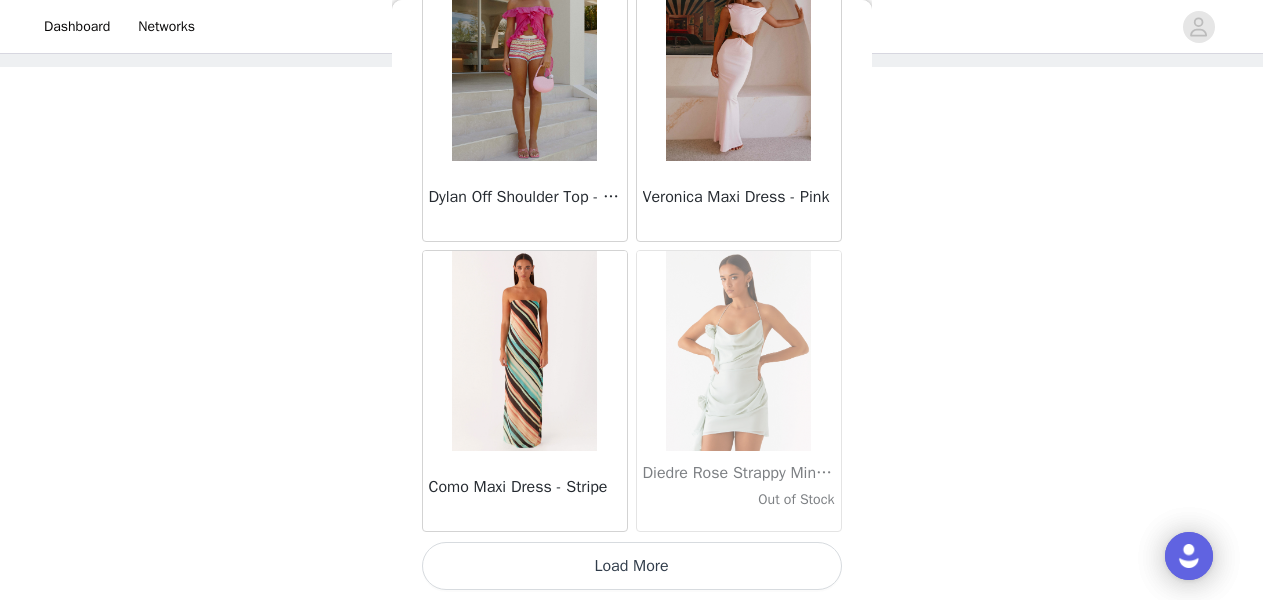 click on "Load More" at bounding box center (632, 566) 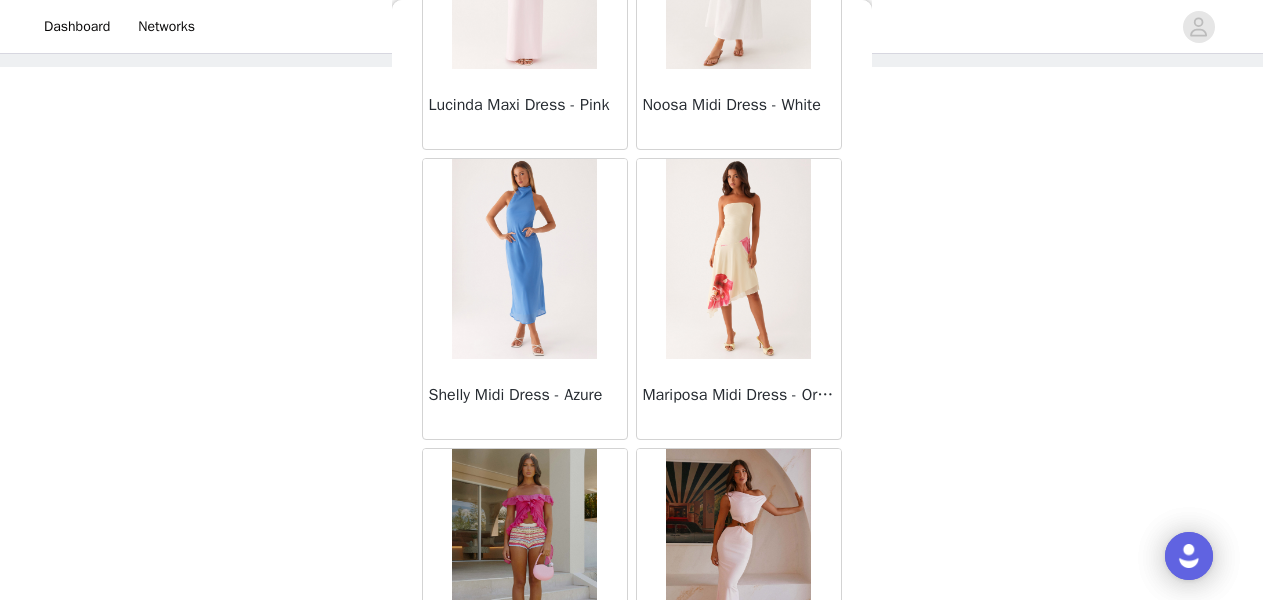 scroll, scrollTop: 27425, scrollLeft: 0, axis: vertical 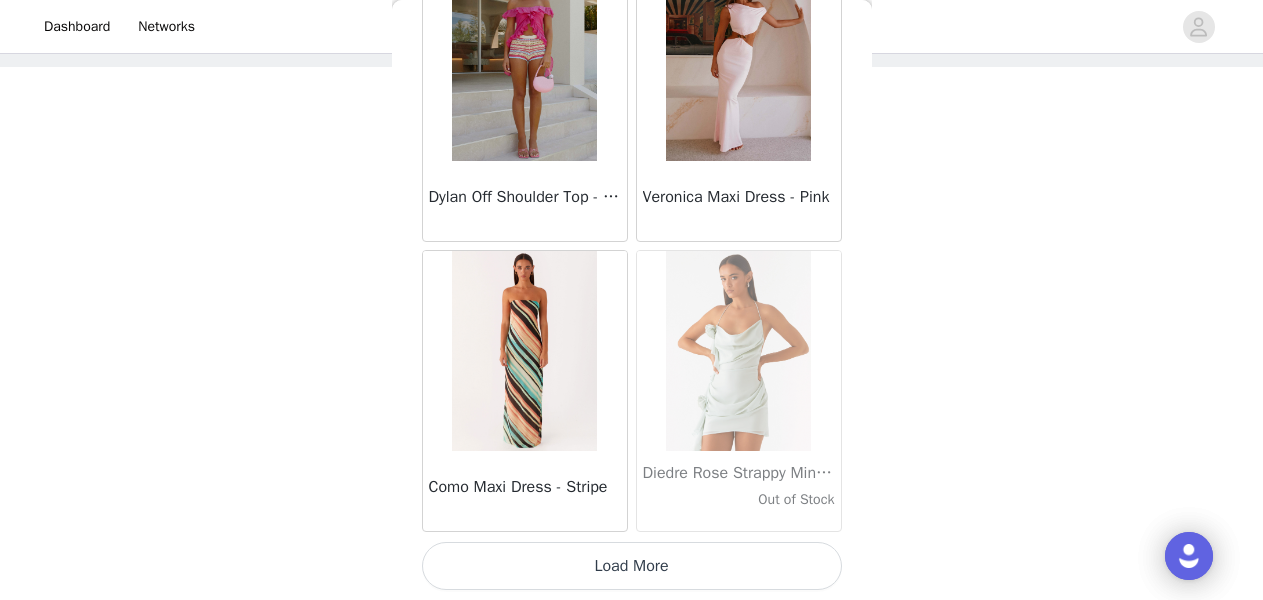click on "Load More" at bounding box center [632, 566] 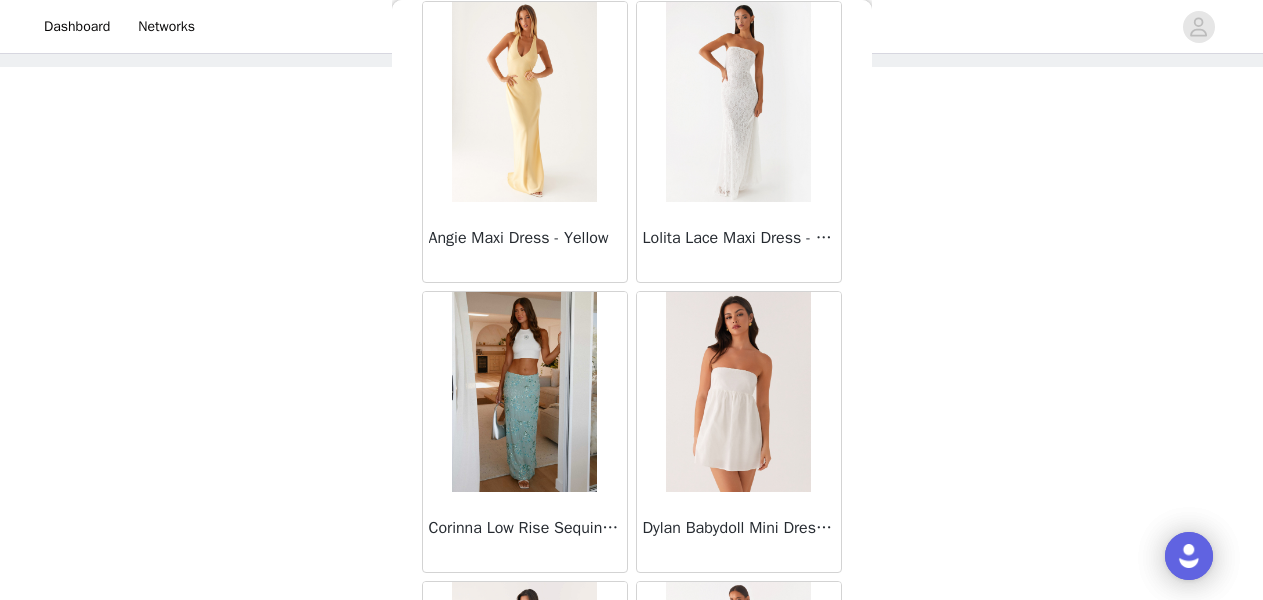 scroll, scrollTop: 25576, scrollLeft: 0, axis: vertical 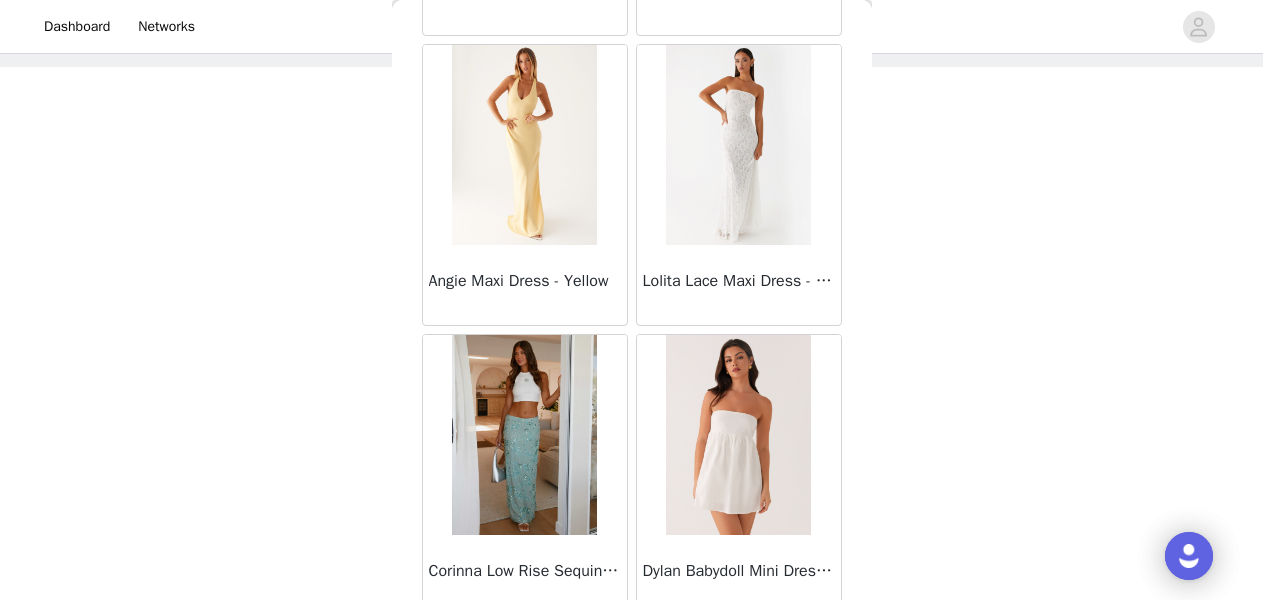click on "Lolita Lace Maxi Dress - Ivory" at bounding box center [739, 285] 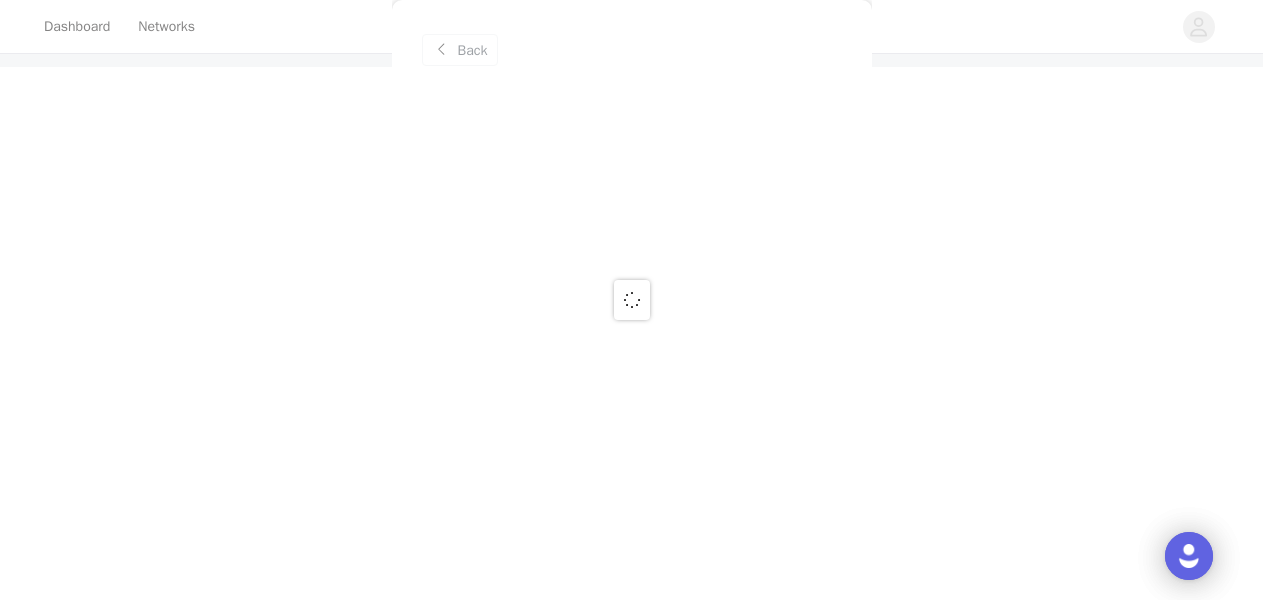 scroll, scrollTop: 0, scrollLeft: 0, axis: both 